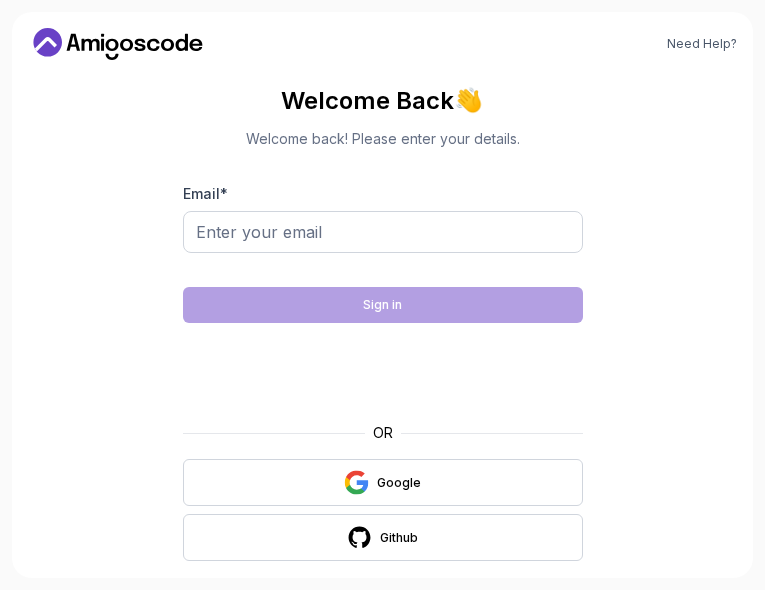 click on "Google" at bounding box center [383, 482] 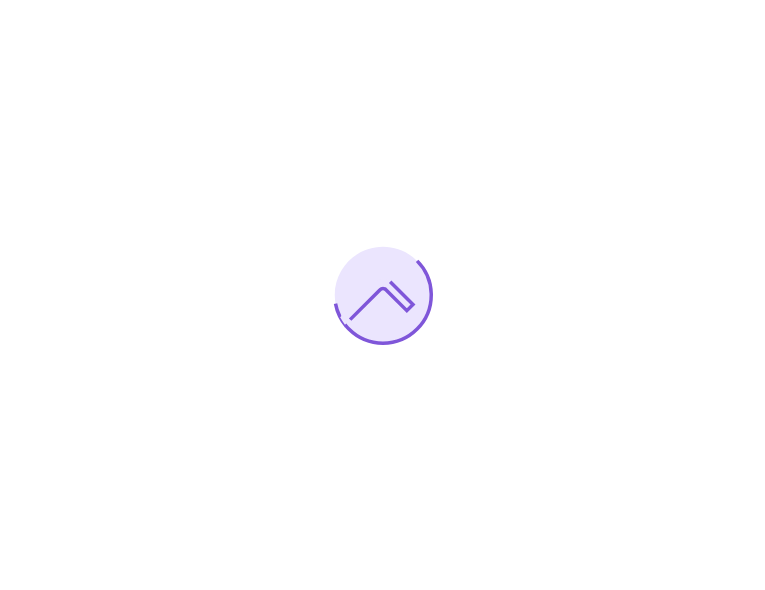 scroll, scrollTop: 0, scrollLeft: 0, axis: both 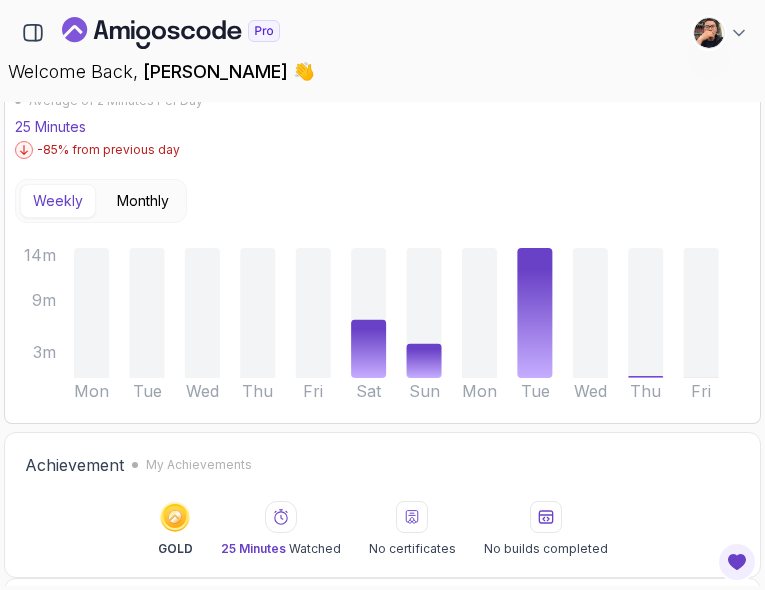 click 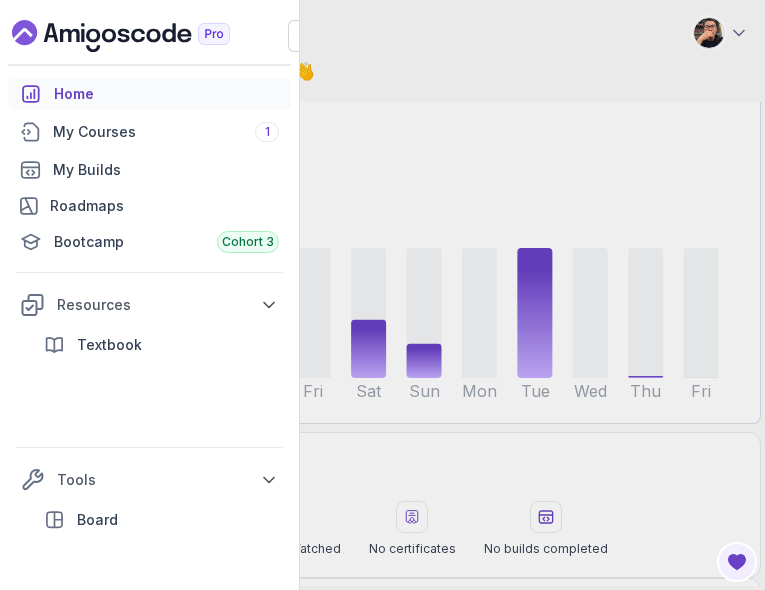 click on "Home My Courses 1 My Builds Roadmaps Bootcamp Cohort 3 Resources Textbook Certificates Licenses Tools Board Analytics Feedback & Features" at bounding box center [382, 295] 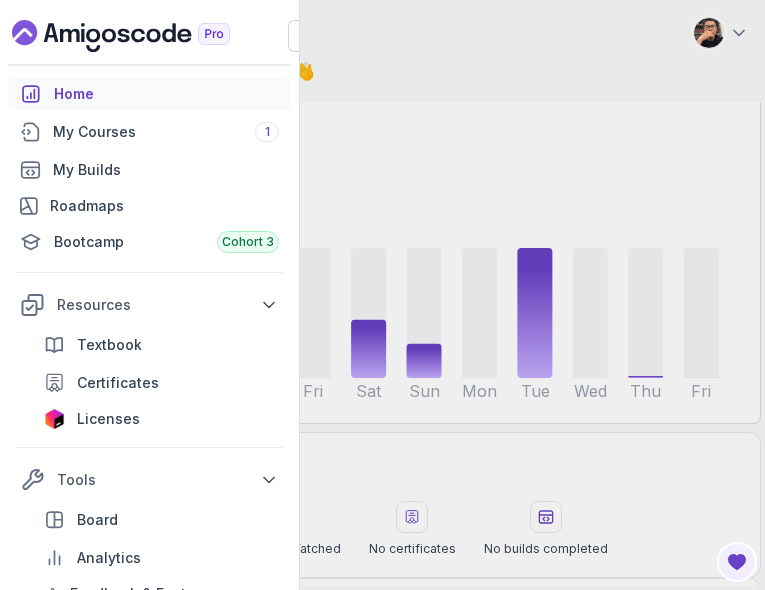 click on "My Builds" at bounding box center [149, 170] 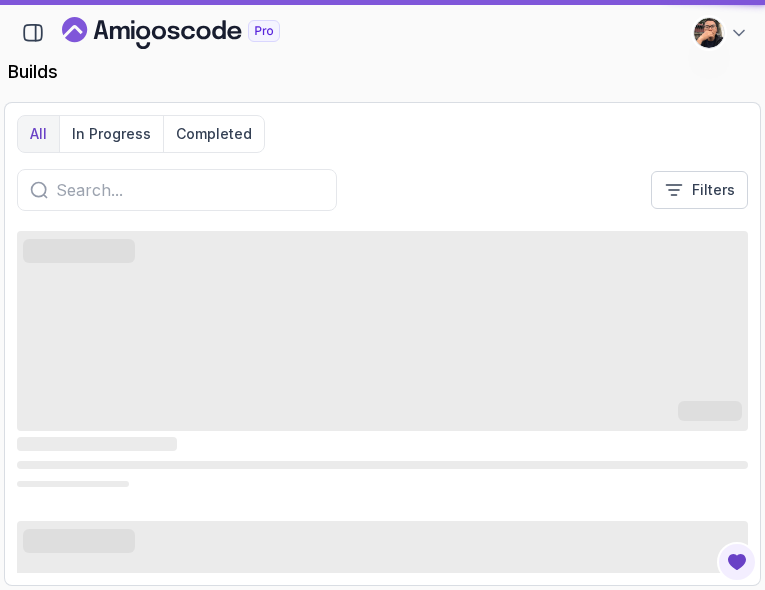 scroll, scrollTop: 0, scrollLeft: 0, axis: both 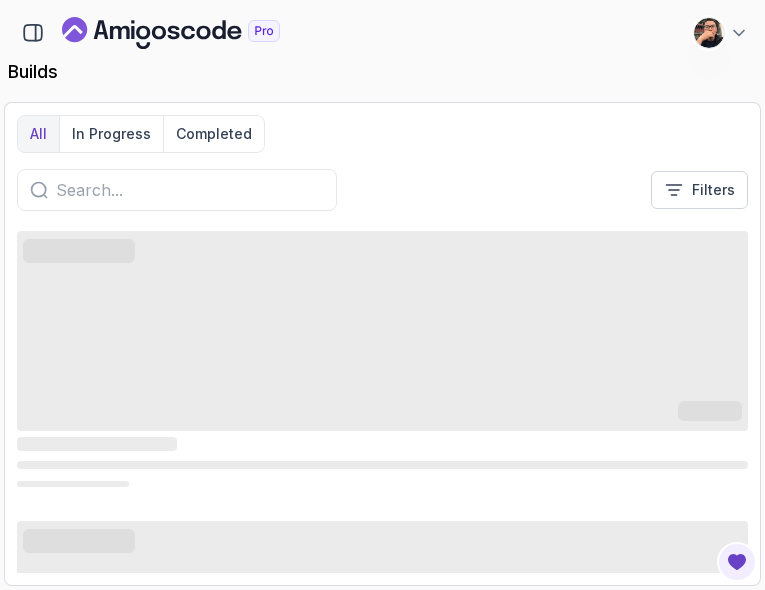 click at bounding box center [33, 33] 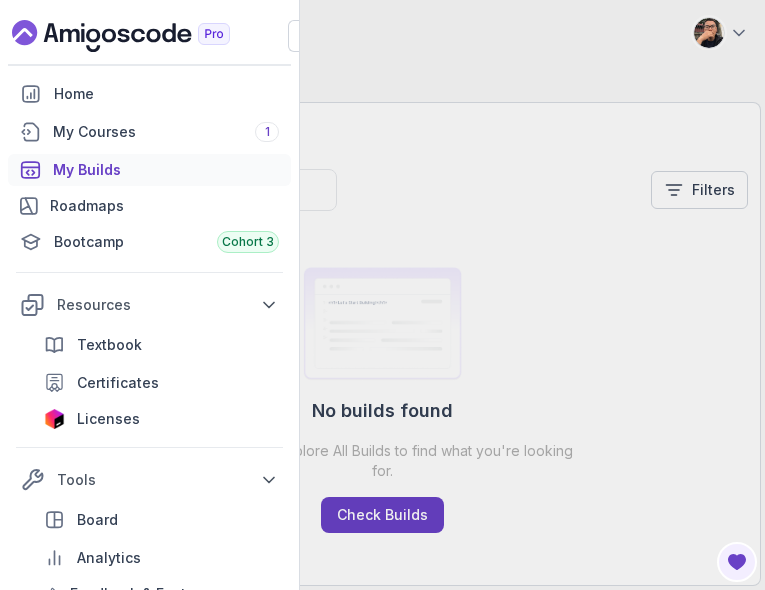 click on "My Courses 1" at bounding box center (149, 132) 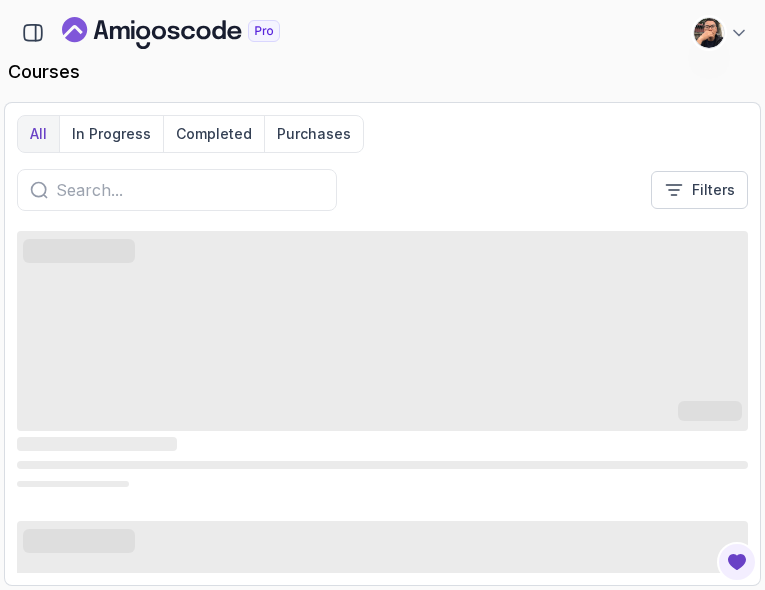 scroll, scrollTop: -6, scrollLeft: 0, axis: vertical 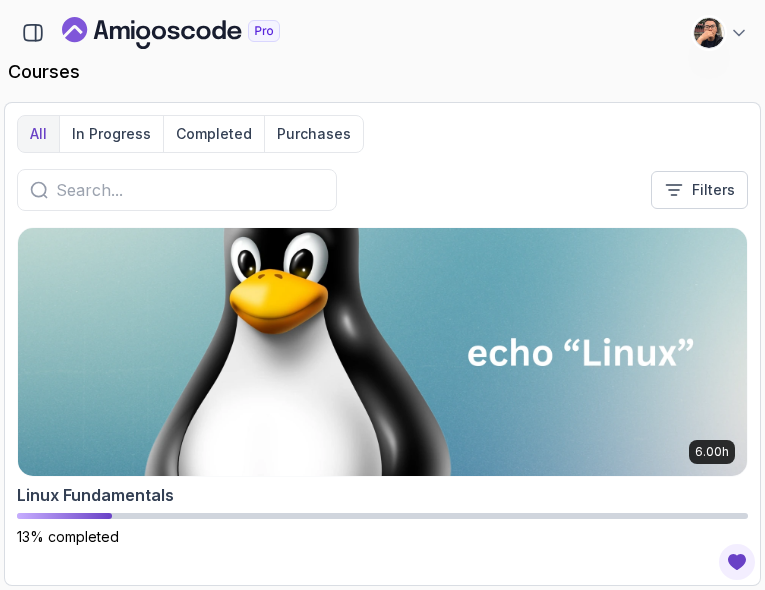 click at bounding box center [382, 352] 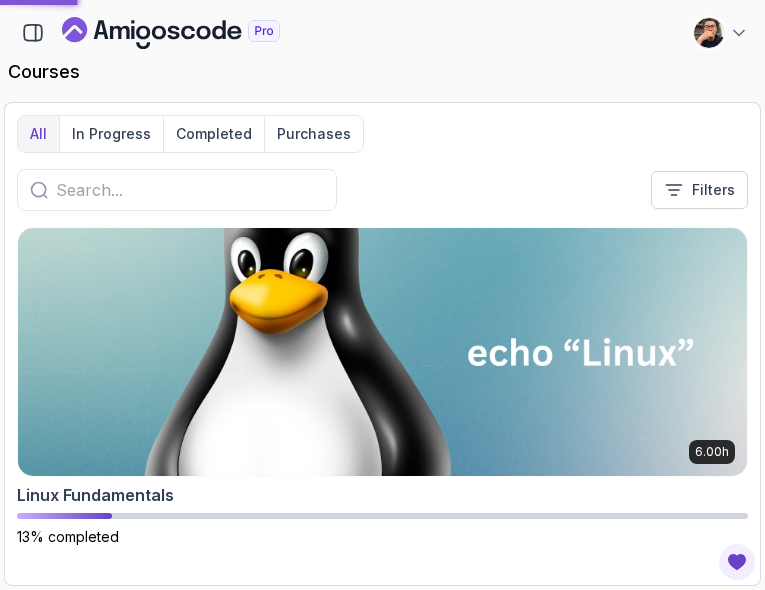scroll, scrollTop: 0, scrollLeft: 0, axis: both 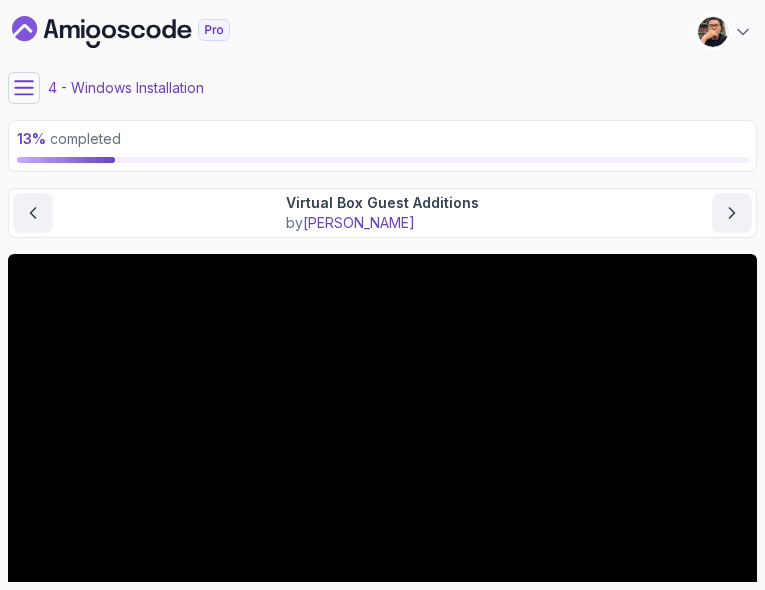 click 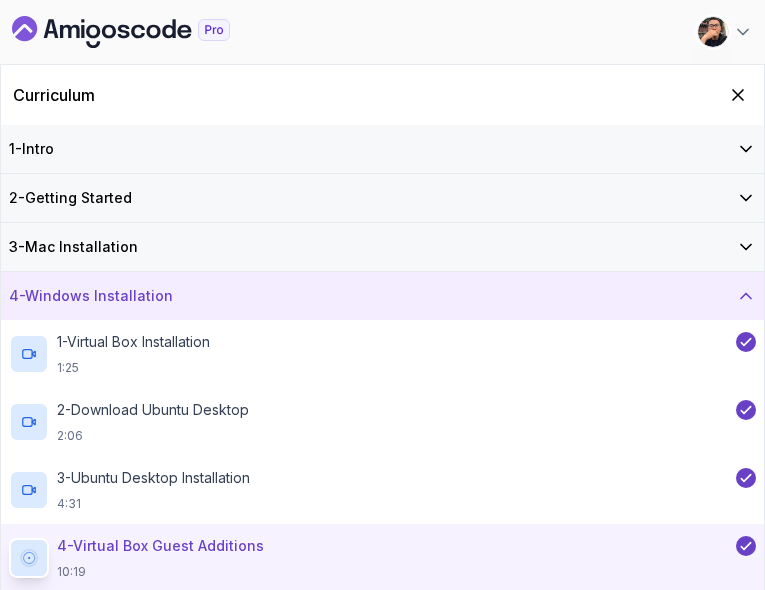 click on "1  -  Intro" at bounding box center (382, 149) 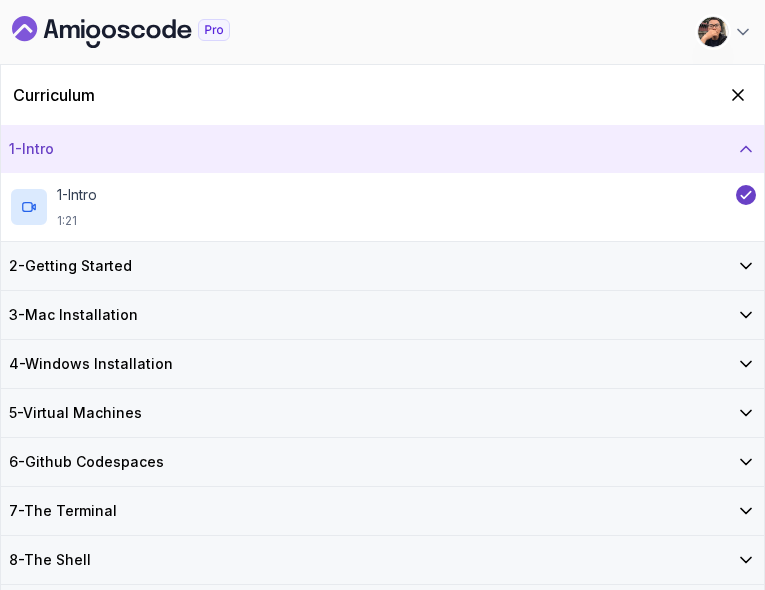 click on "2  -  Getting Started" at bounding box center [382, 266] 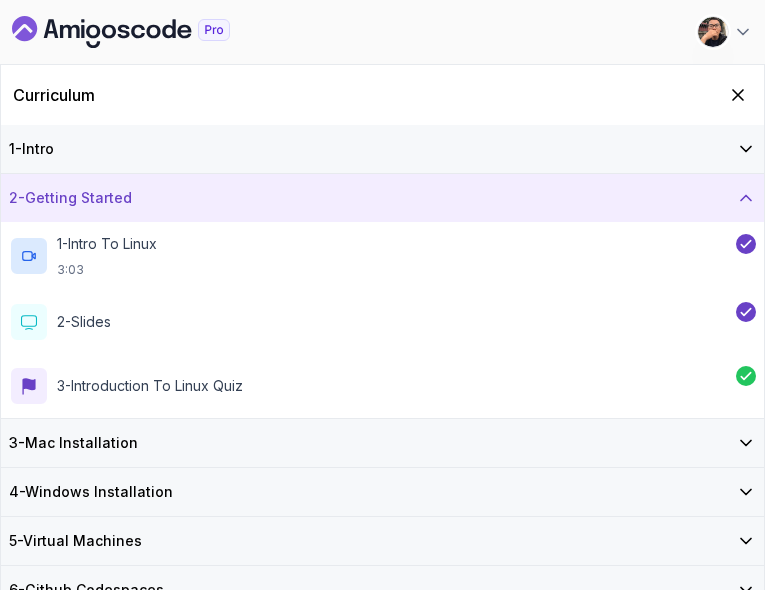click on "1  -  Intro To Linux 3:03" at bounding box center (370, 256) 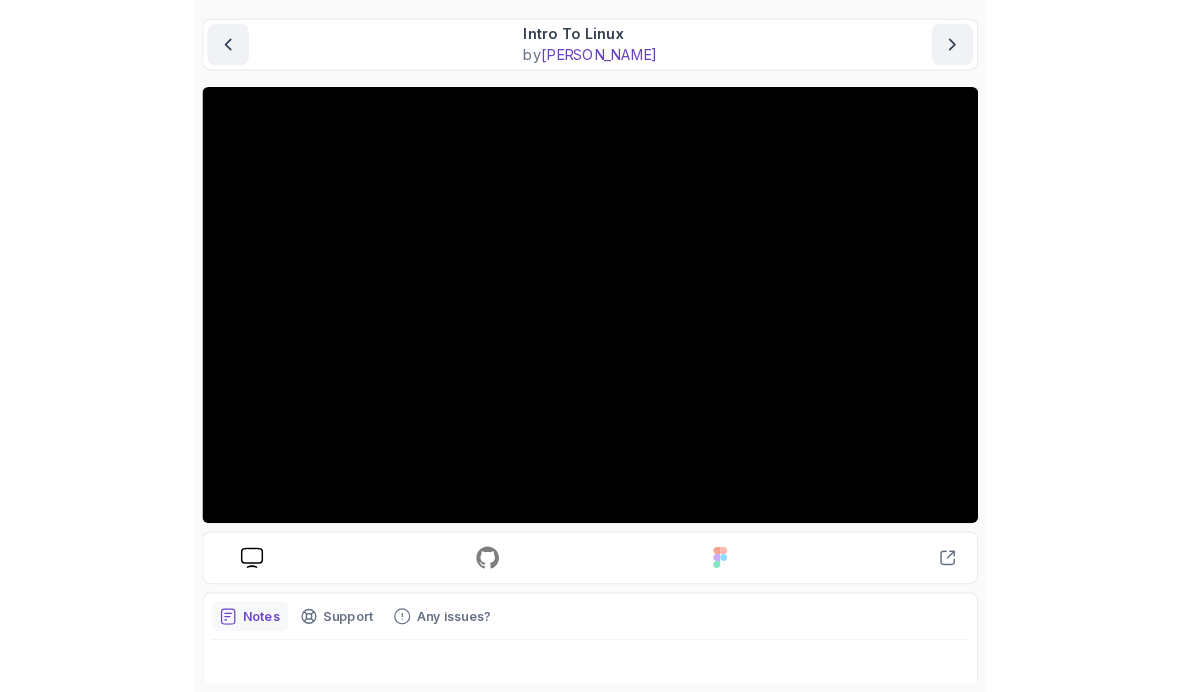 scroll, scrollTop: 0, scrollLeft: 0, axis: both 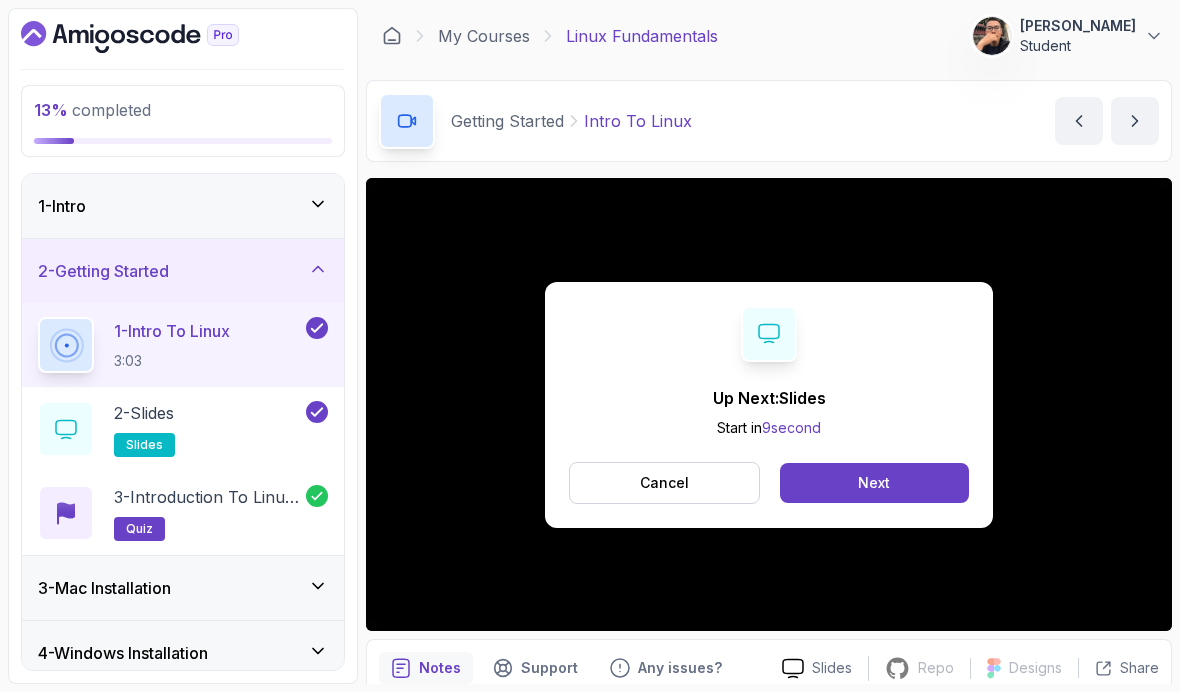 click on "Up Next:  Slides Start in  9  second Cancel Next" at bounding box center (769, 405) 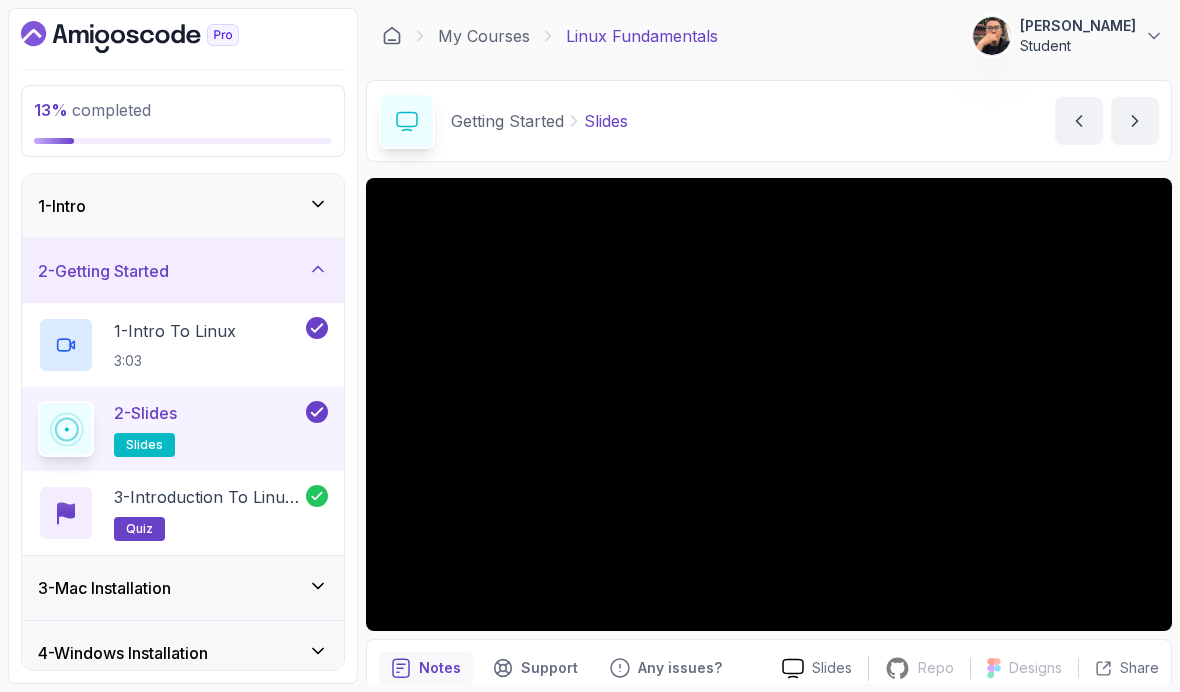 click on "3  -  Introduction to Linux Quiz quiz" at bounding box center [210, 513] 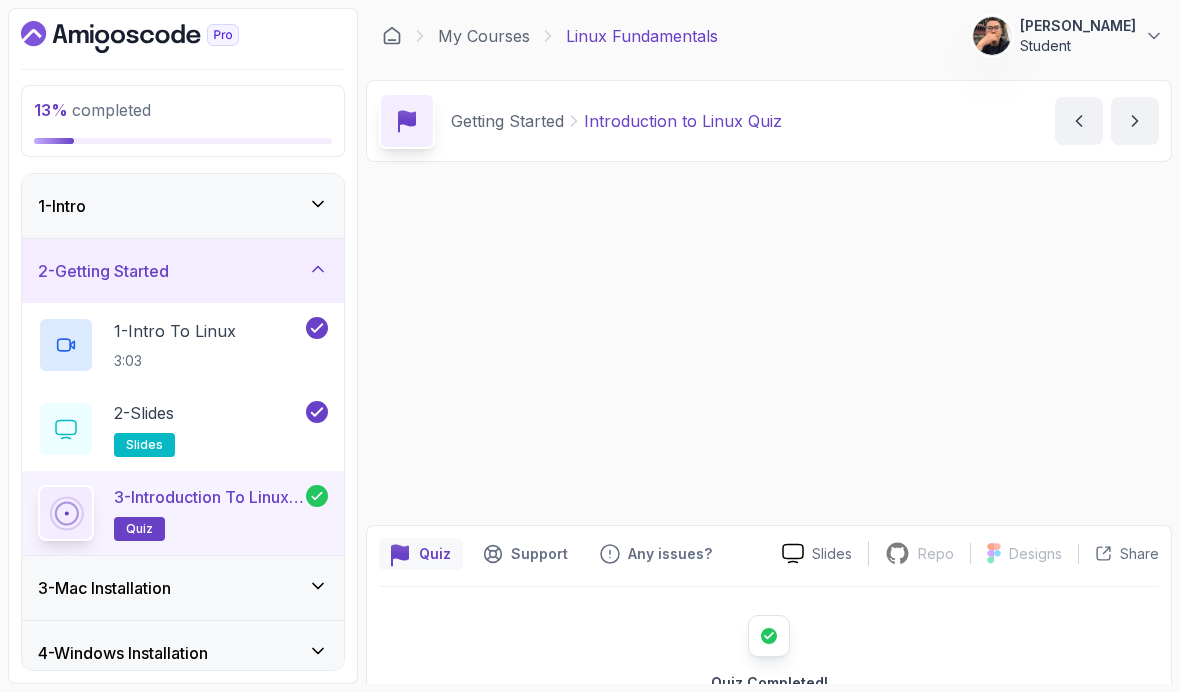 scroll, scrollTop: 72, scrollLeft: 0, axis: vertical 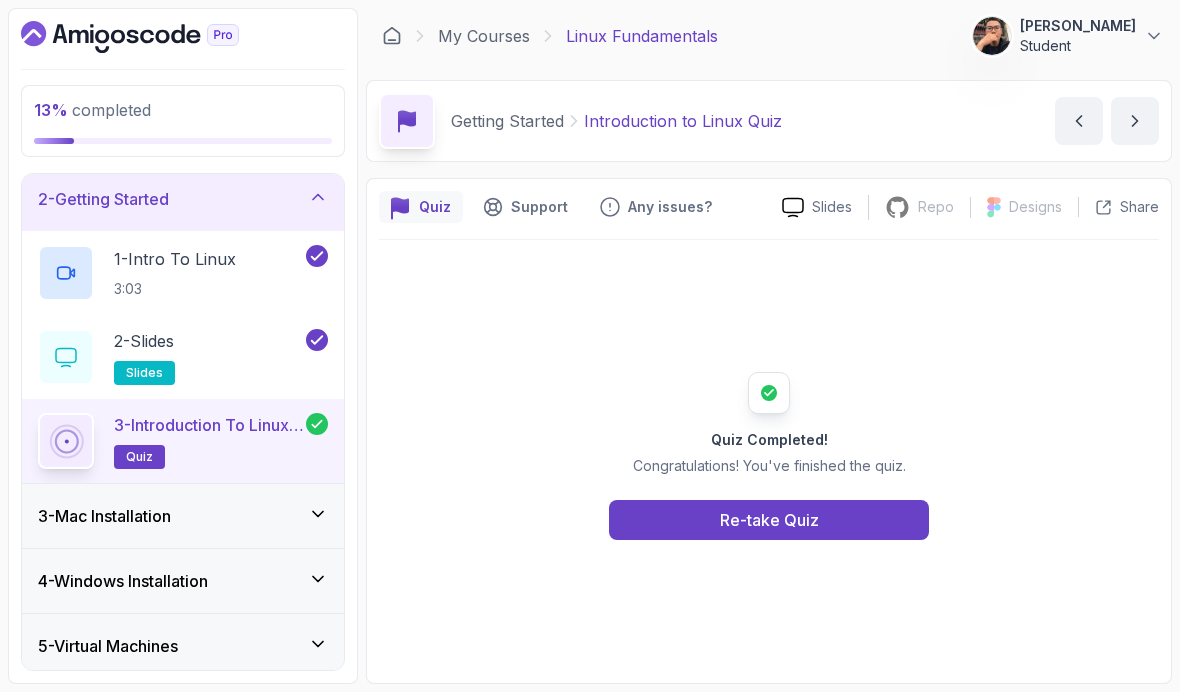 click on "Re-take Quiz" at bounding box center [769, 520] 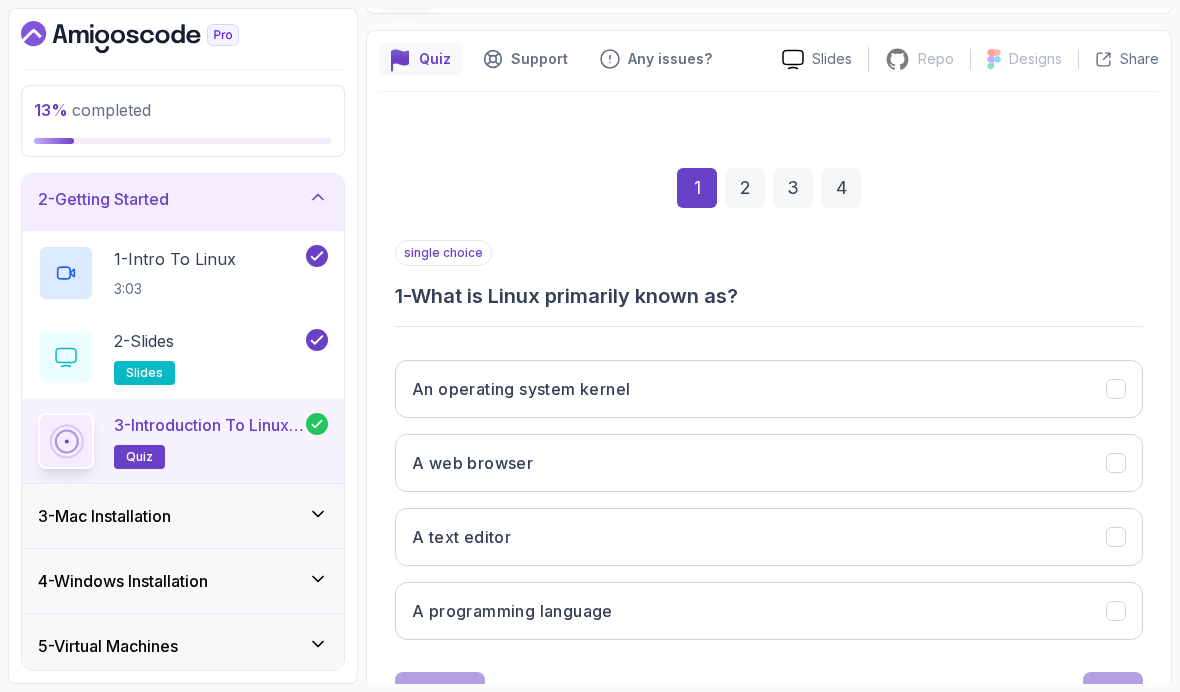 scroll, scrollTop: 158, scrollLeft: 0, axis: vertical 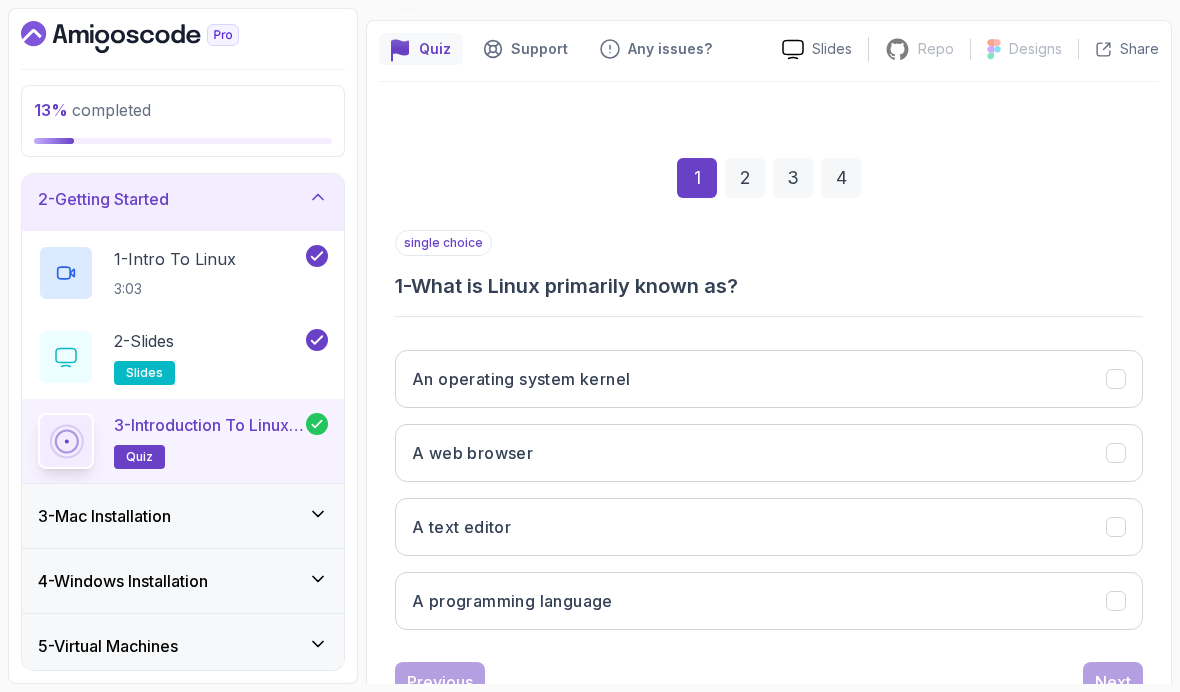 click on "An operating system kernel" at bounding box center [769, 379] 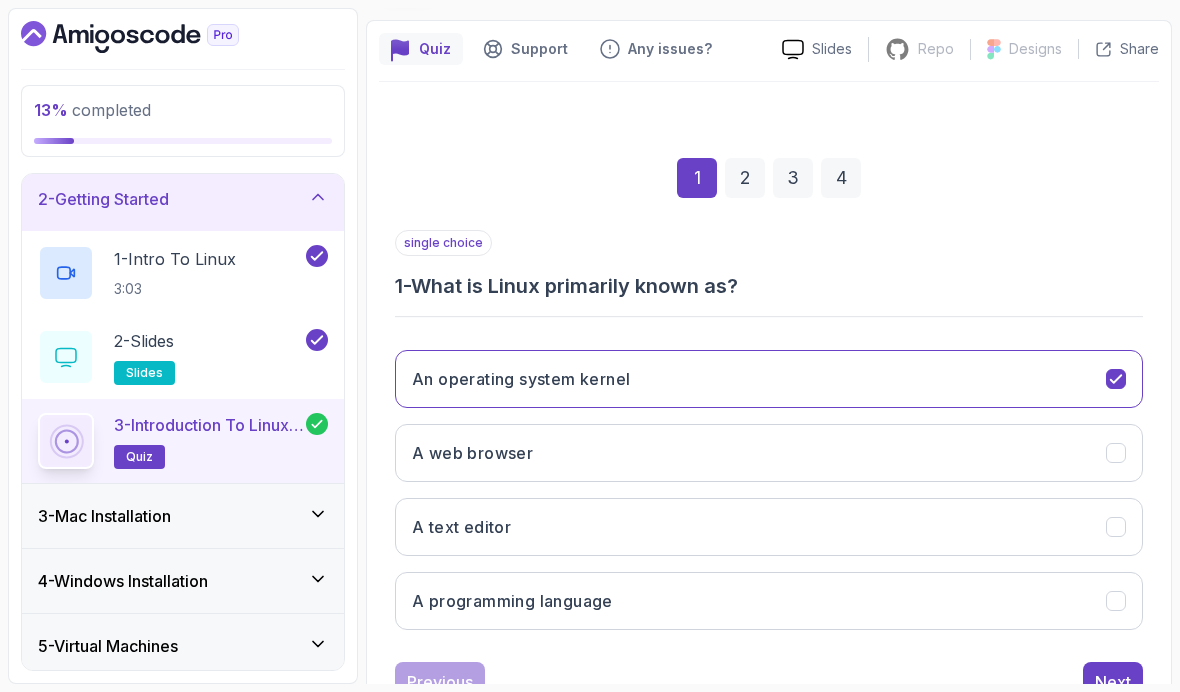 click on "Next" at bounding box center (1113, 682) 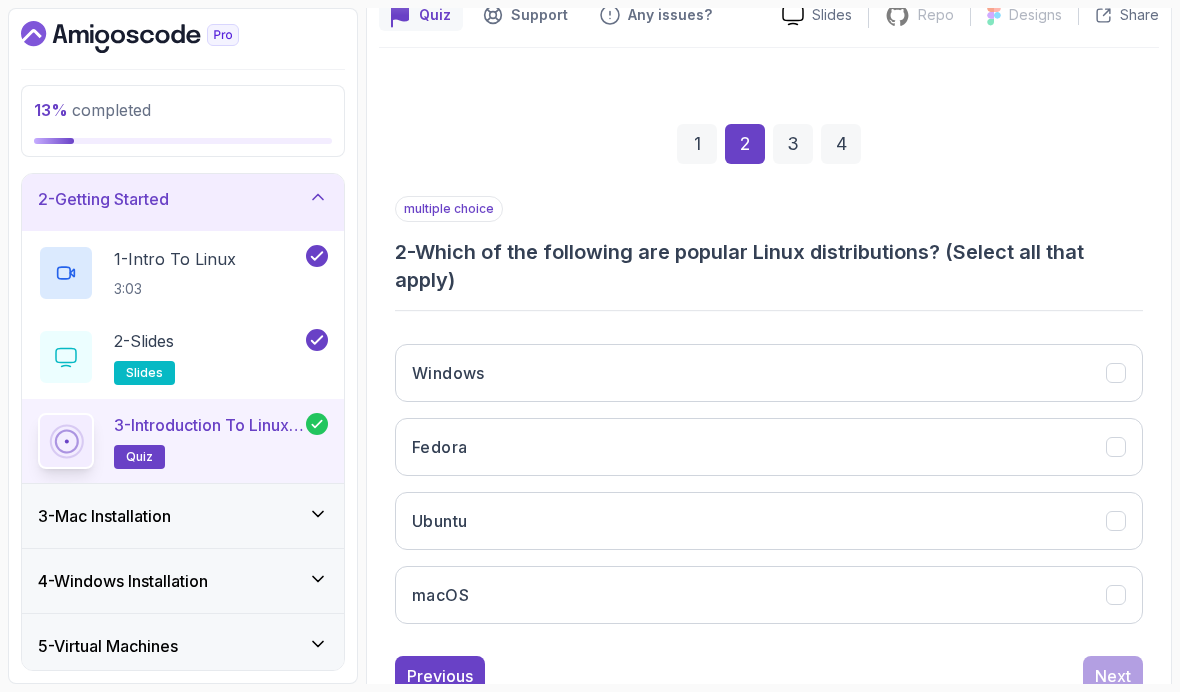 scroll, scrollTop: 190, scrollLeft: 0, axis: vertical 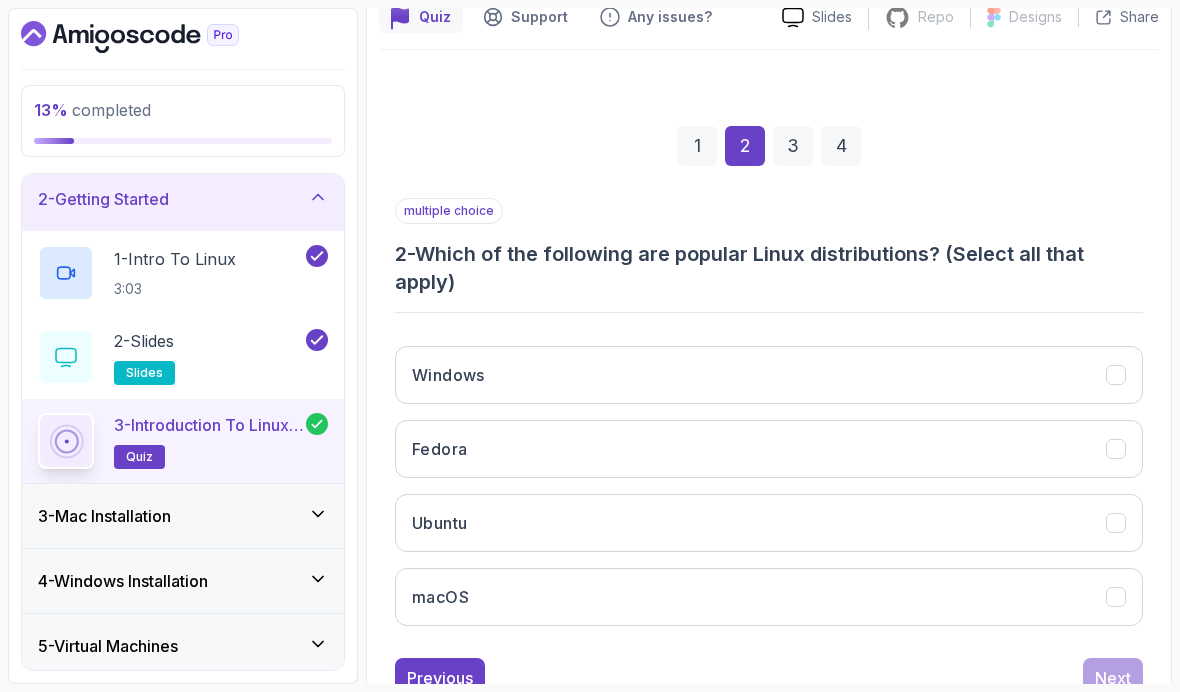 click on "Fedora" at bounding box center [769, 449] 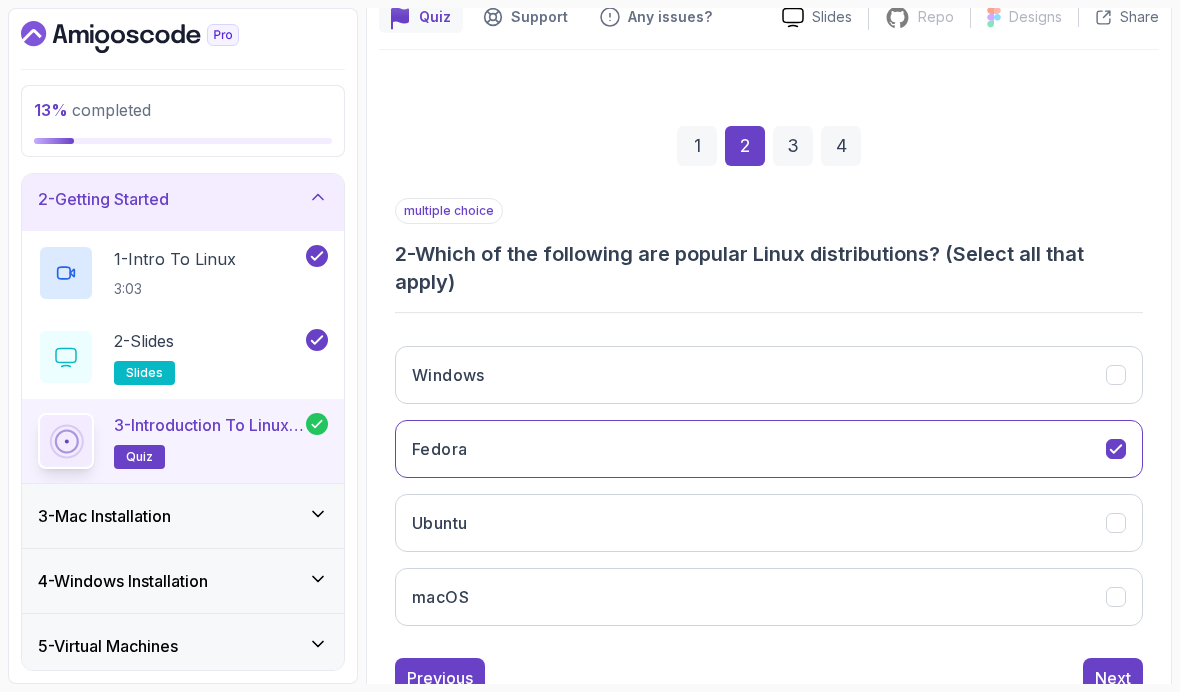 click on "Ubuntu" at bounding box center [769, 523] 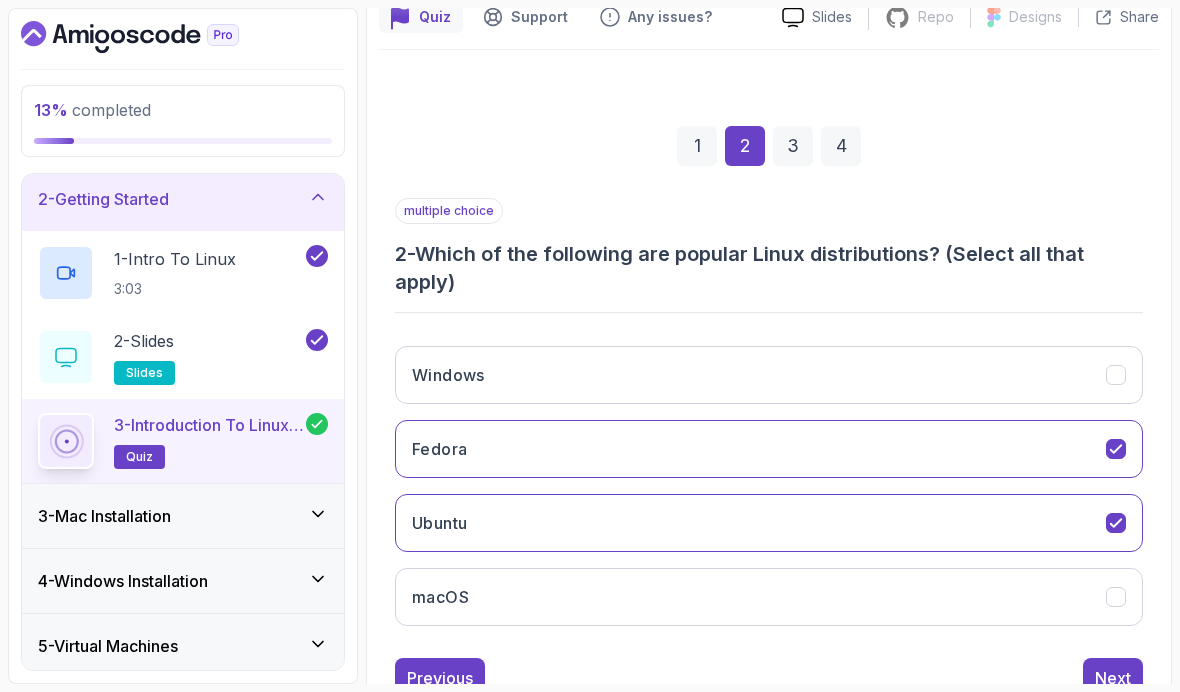 click on "Next" at bounding box center [1113, 678] 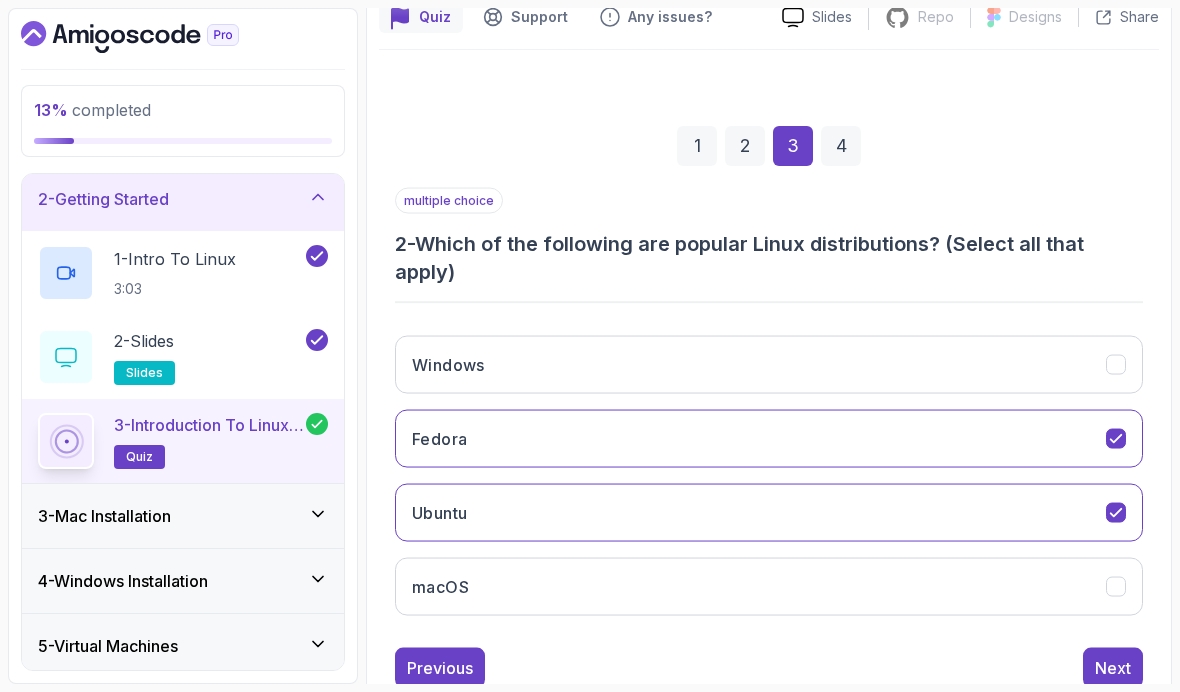 scroll, scrollTop: 162, scrollLeft: 0, axis: vertical 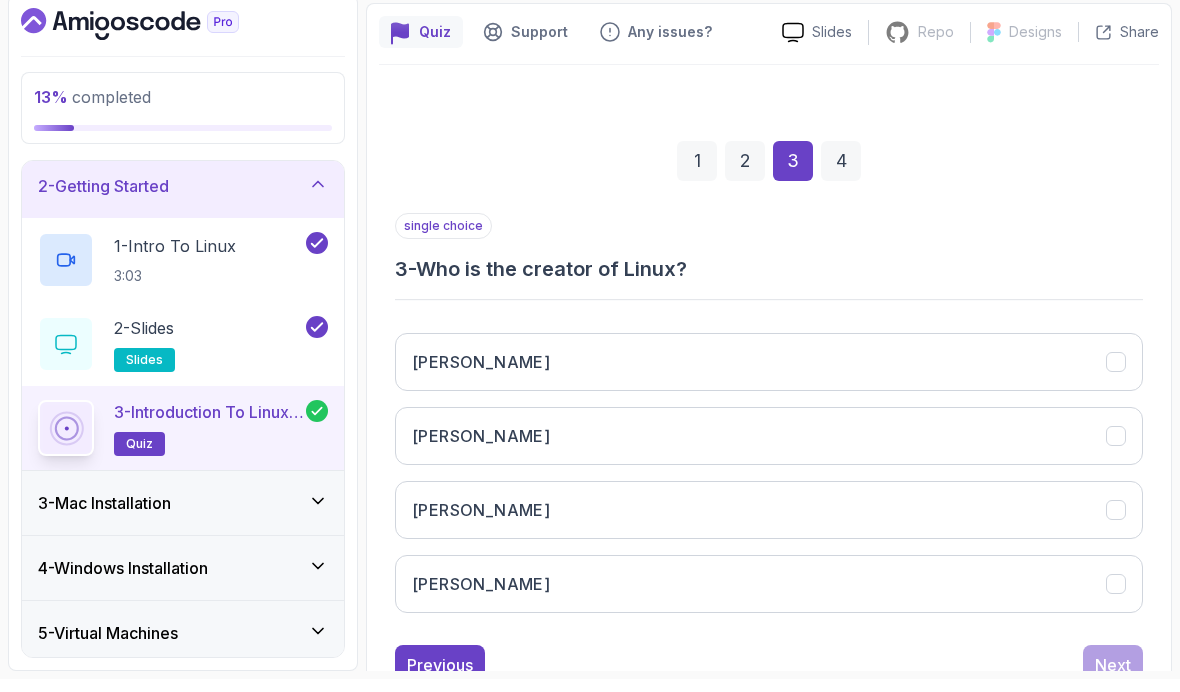 click on "Linus Torvalds" at bounding box center [769, 597] 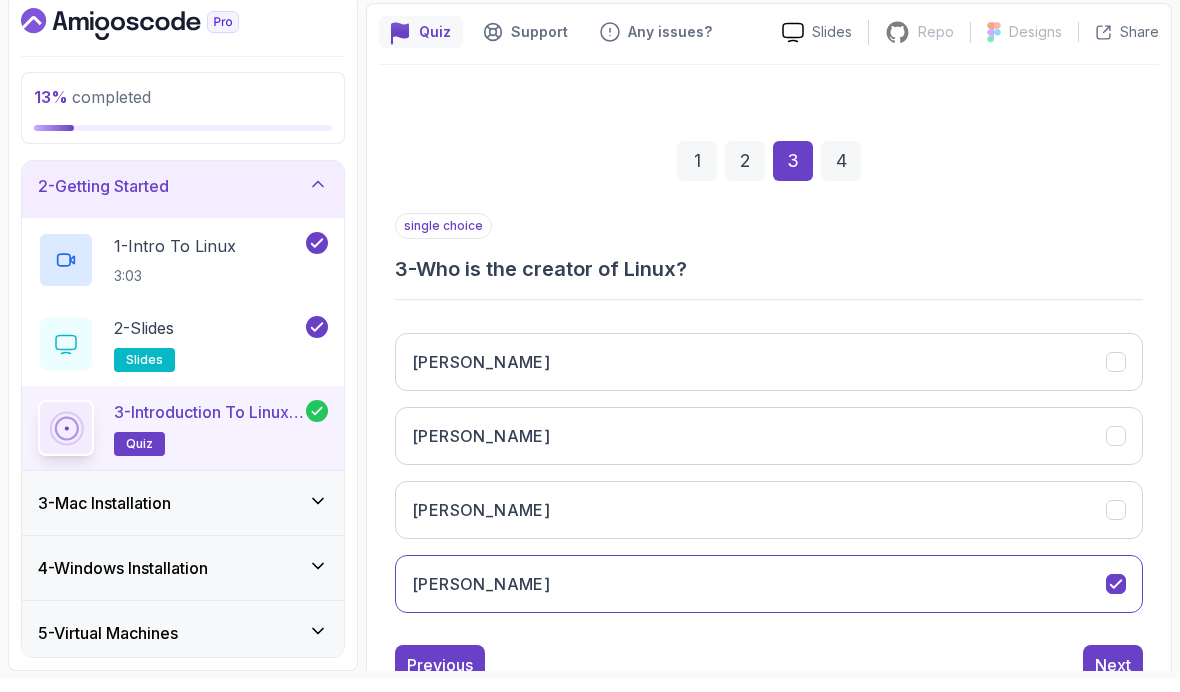 click on "Next" at bounding box center [1113, 678] 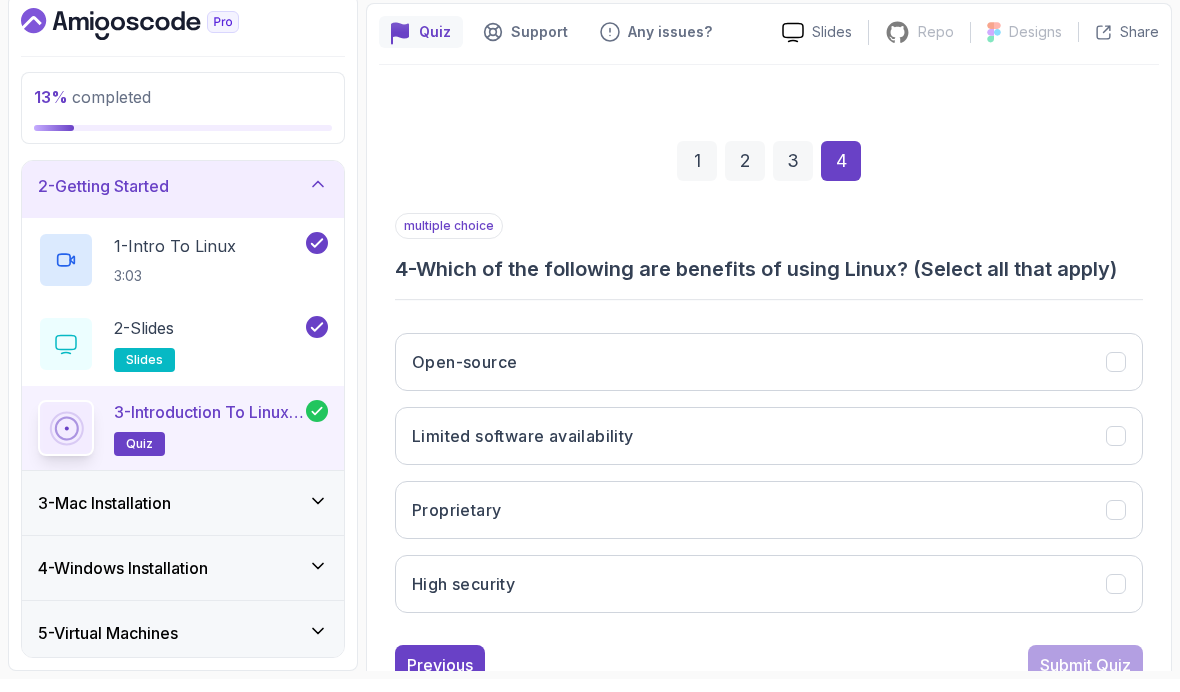 click on "Open-source" at bounding box center [769, 375] 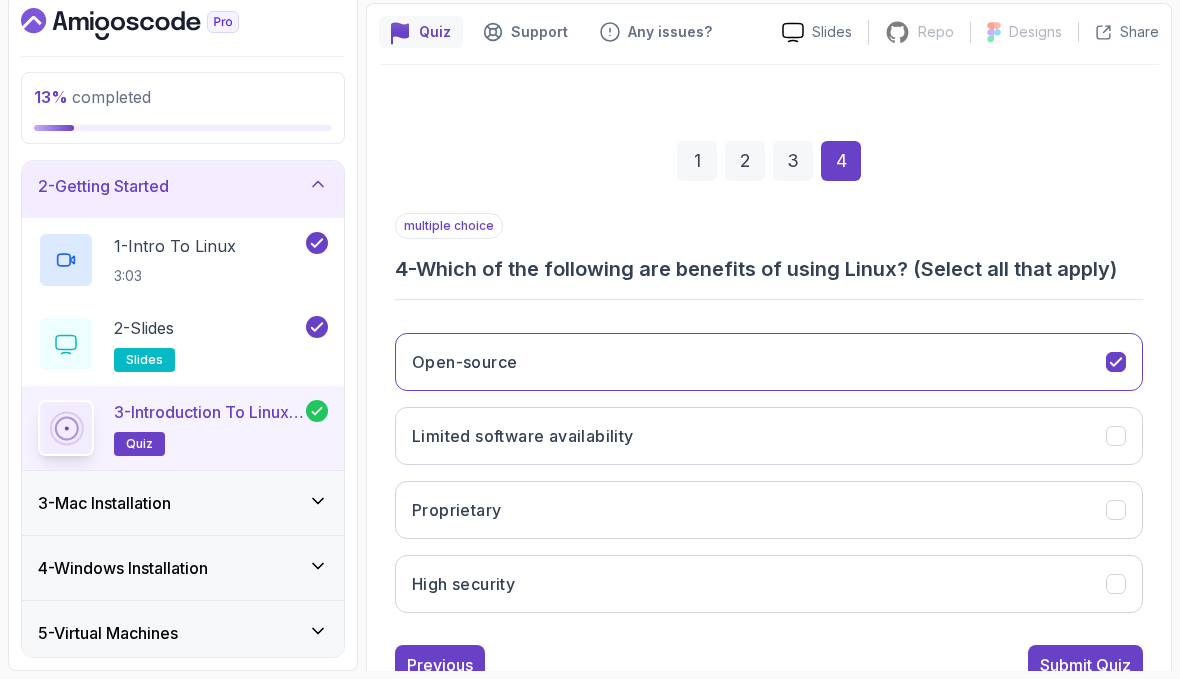 click on "High security" at bounding box center (769, 597) 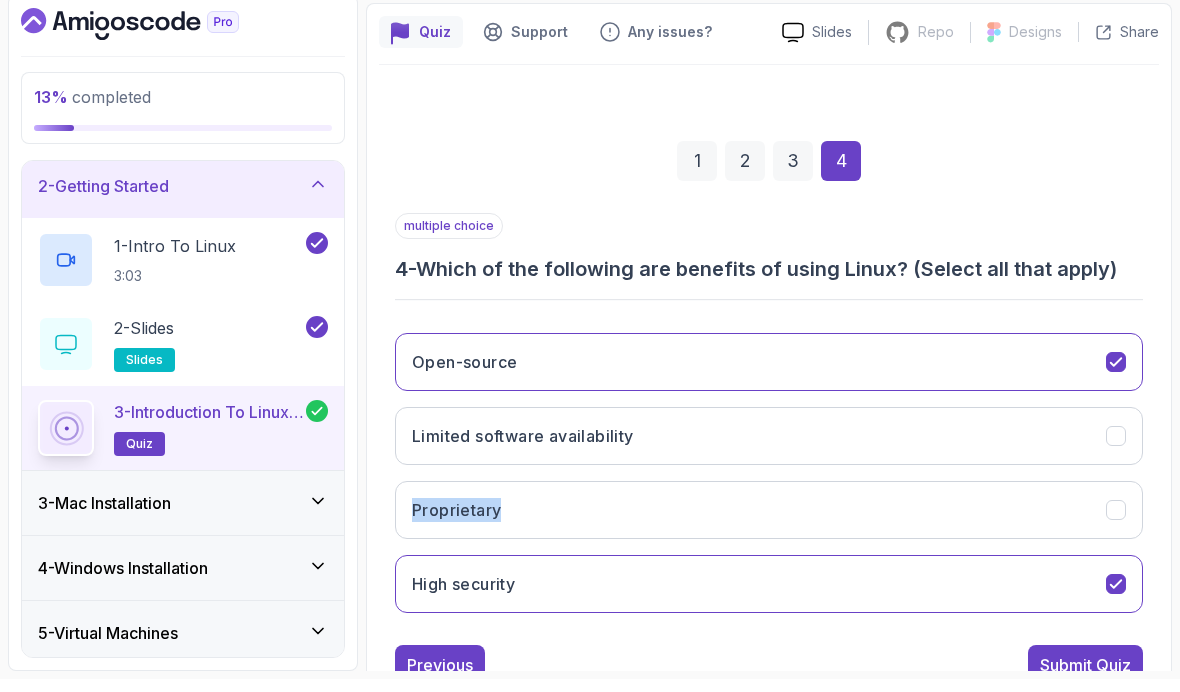 click on "Submit Quiz" at bounding box center (1085, 678) 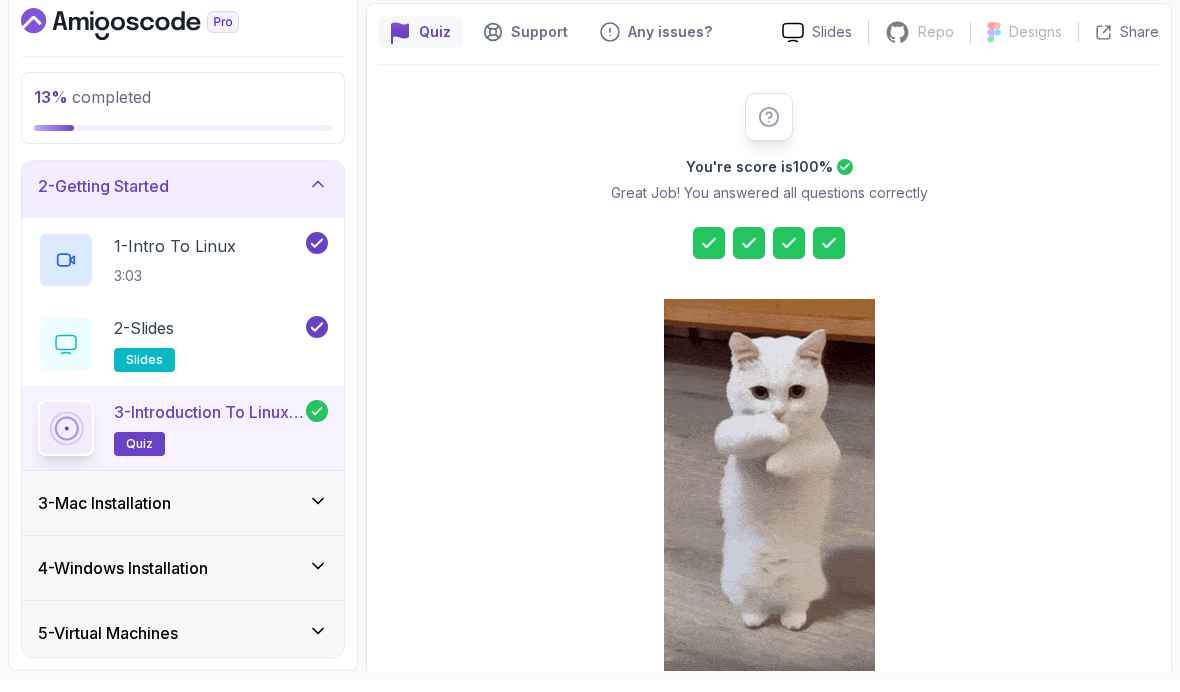 click on "Next Lecture" at bounding box center (851, 727) 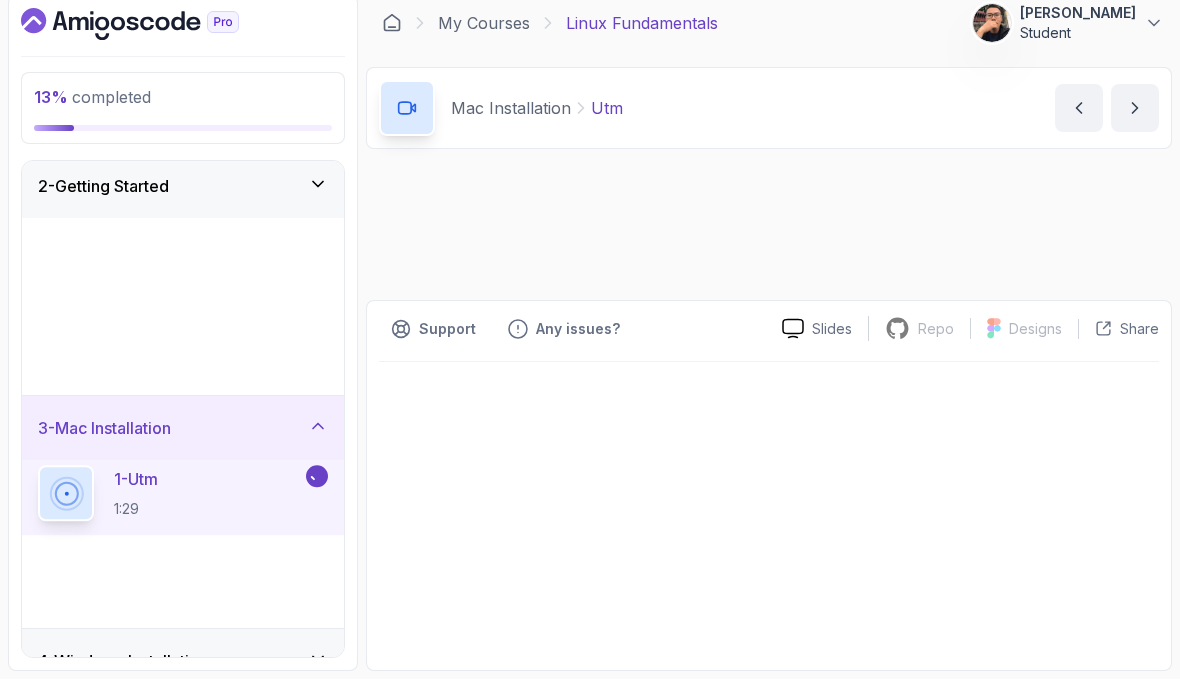 scroll, scrollTop: 0, scrollLeft: 0, axis: both 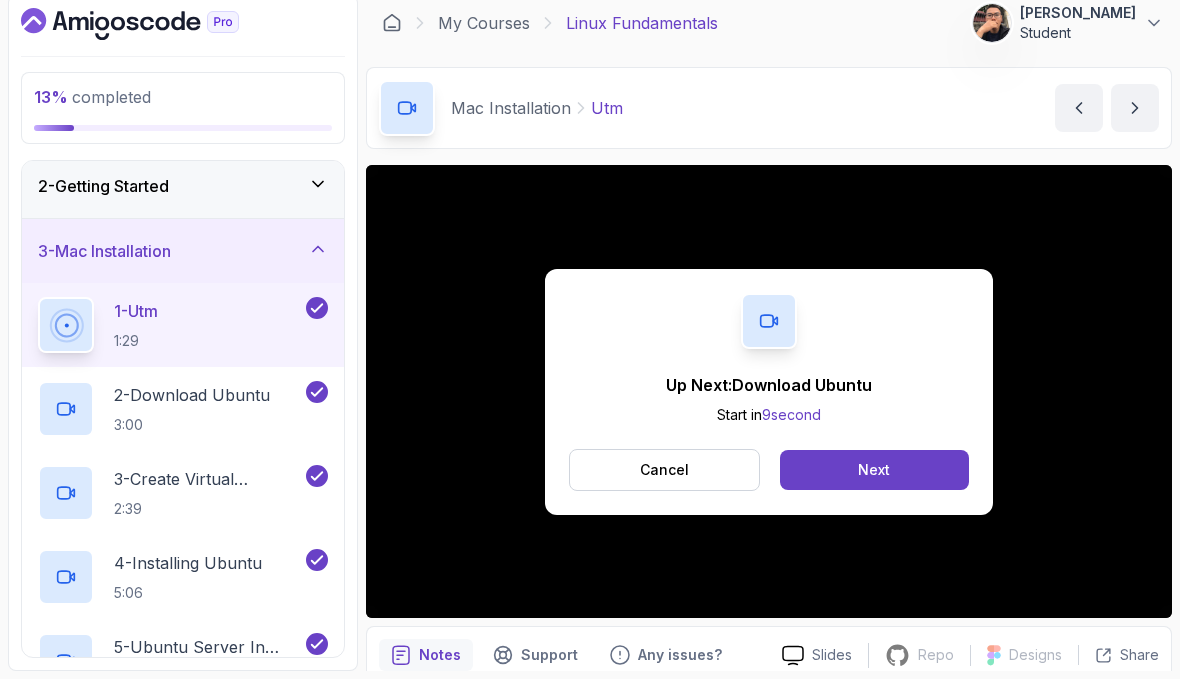 click on "Next" at bounding box center [874, 483] 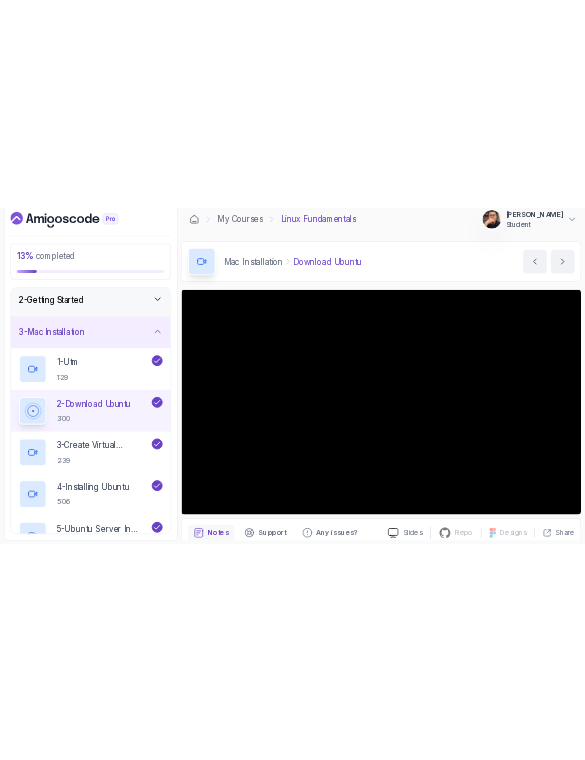 scroll, scrollTop: 0, scrollLeft: 0, axis: both 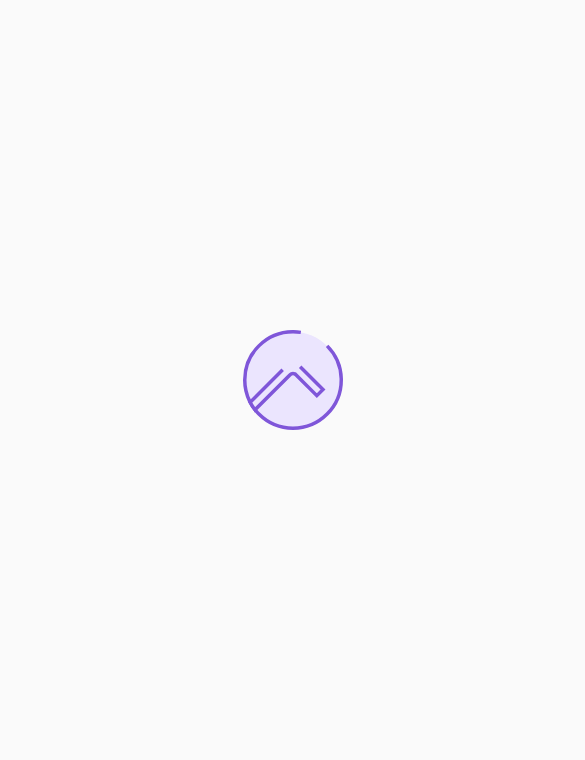 click at bounding box center [292, 380] 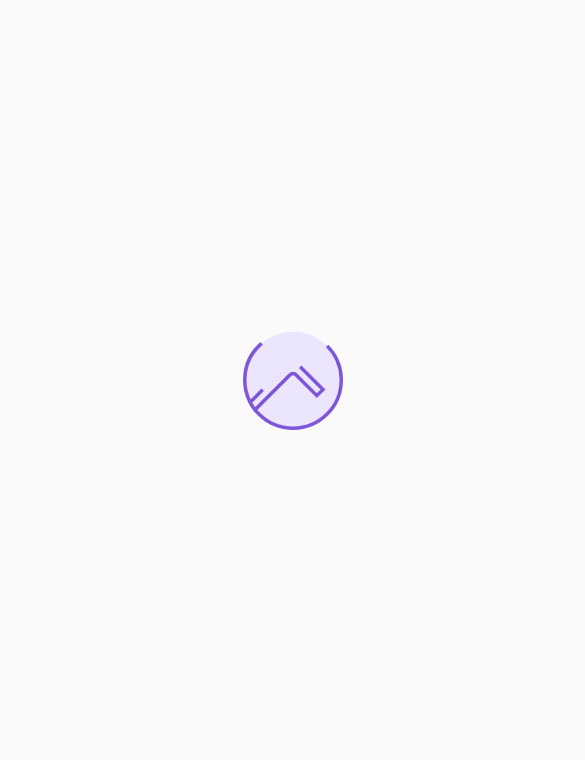 click at bounding box center (292, 380) 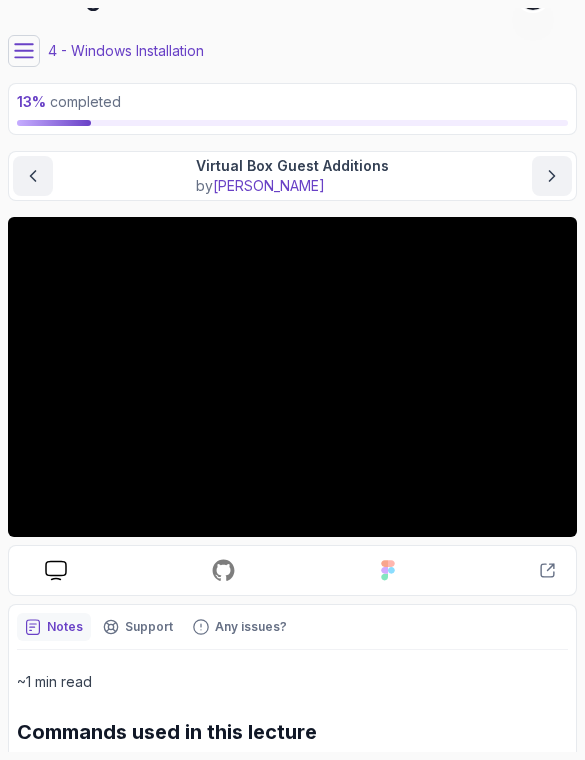 scroll, scrollTop: 38, scrollLeft: 0, axis: vertical 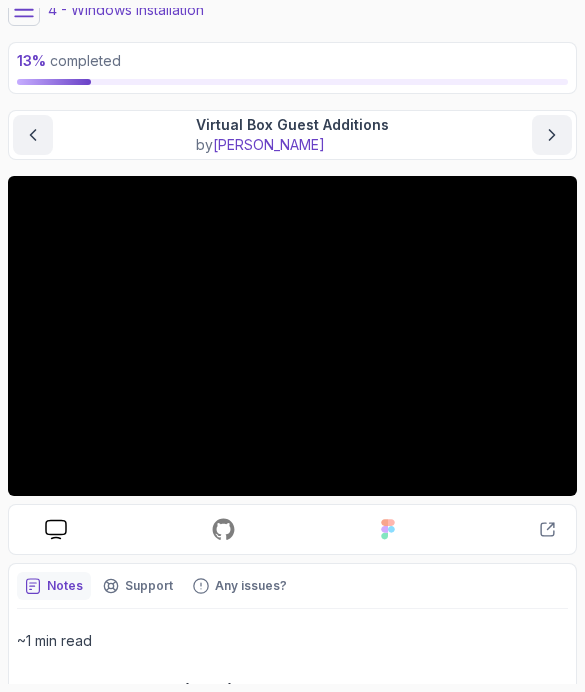 click at bounding box center [24, 10] 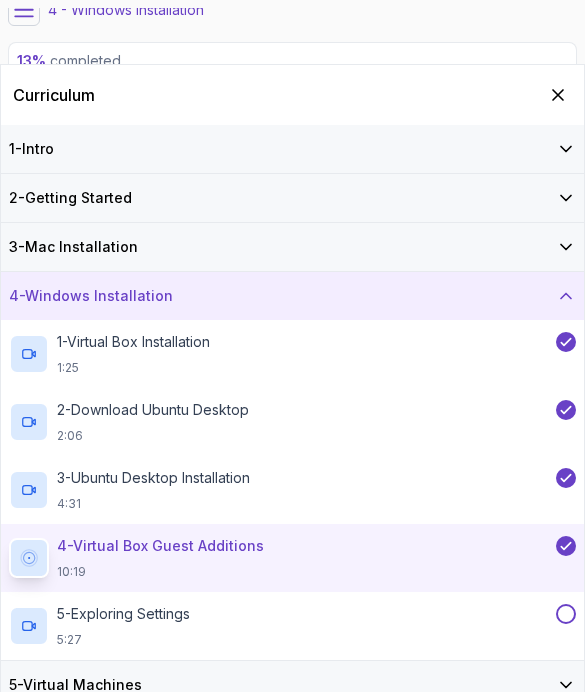 click 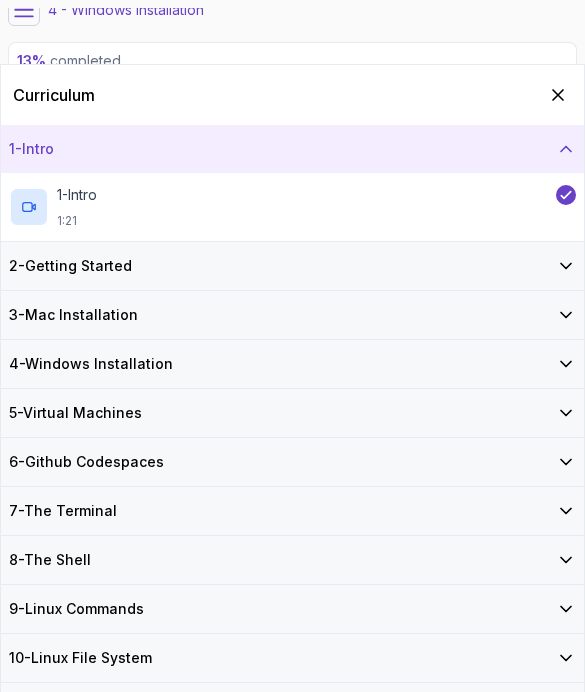 click on "2  -  Getting Started" at bounding box center [292, 266] 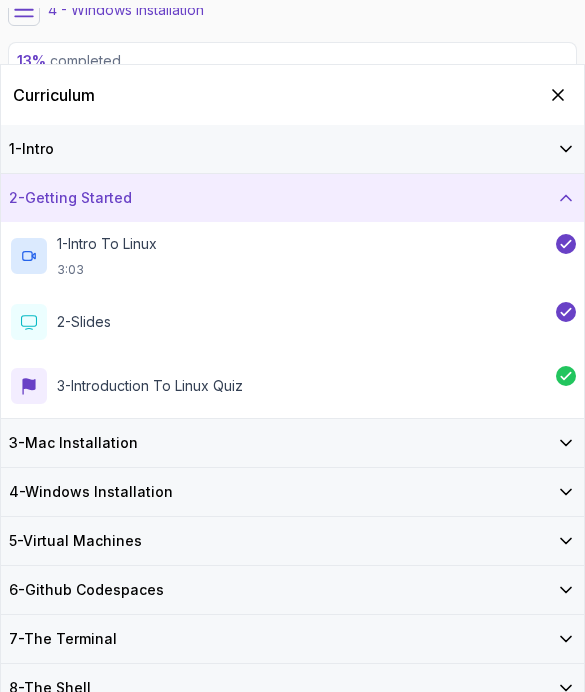 click on "3  -  Mac Installation" at bounding box center [292, 443] 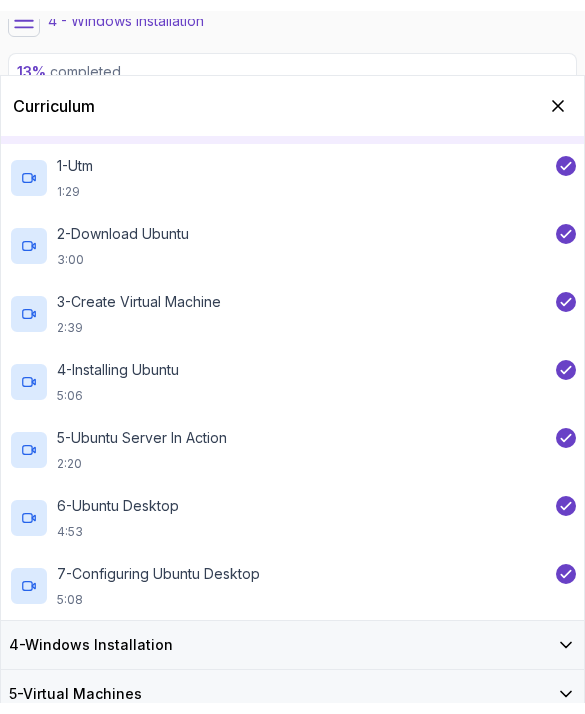 scroll, scrollTop: 140, scrollLeft: 0, axis: vertical 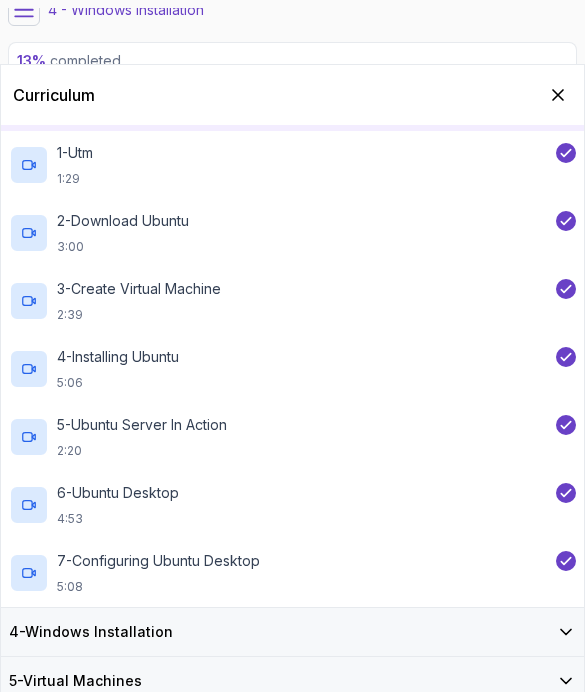 click on "3  -  Create Virtual Machine 2:39" at bounding box center [280, 301] 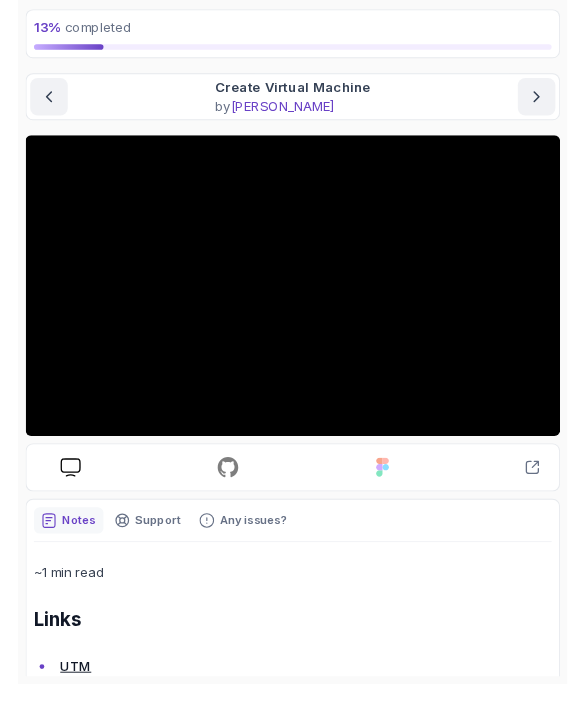 scroll, scrollTop: 16, scrollLeft: 0, axis: vertical 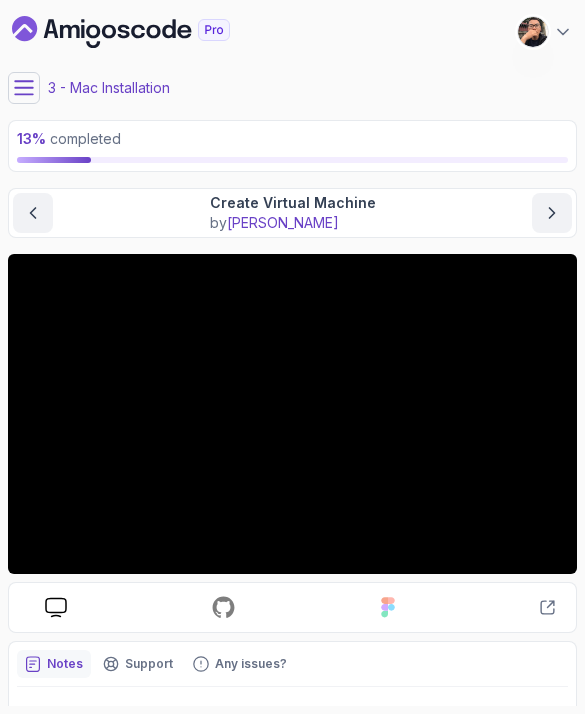 click 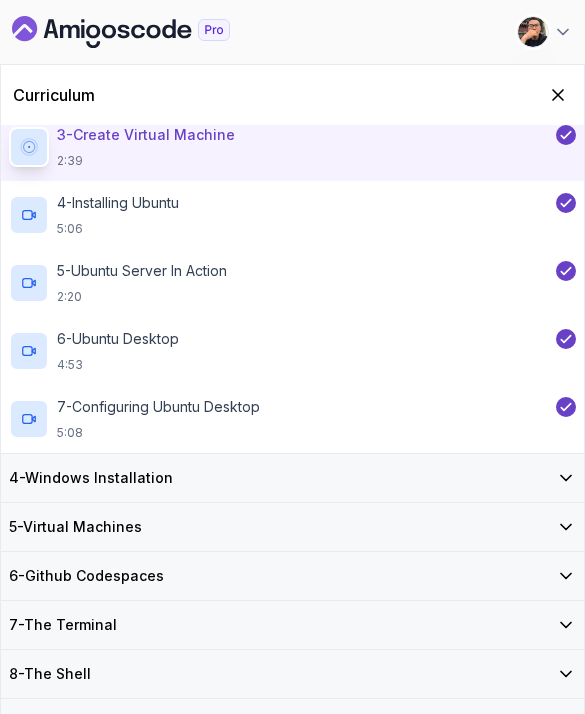 click on "4  -  Windows Installation" at bounding box center (292, 478) 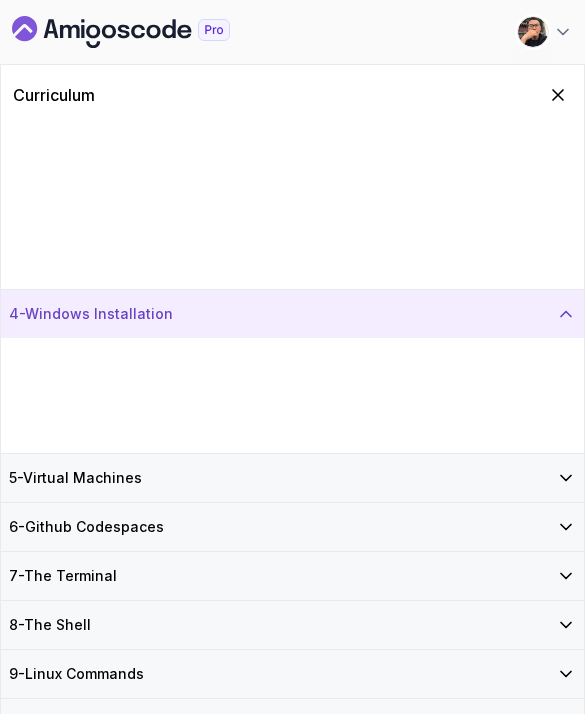 scroll, scrollTop: 82, scrollLeft: 0, axis: vertical 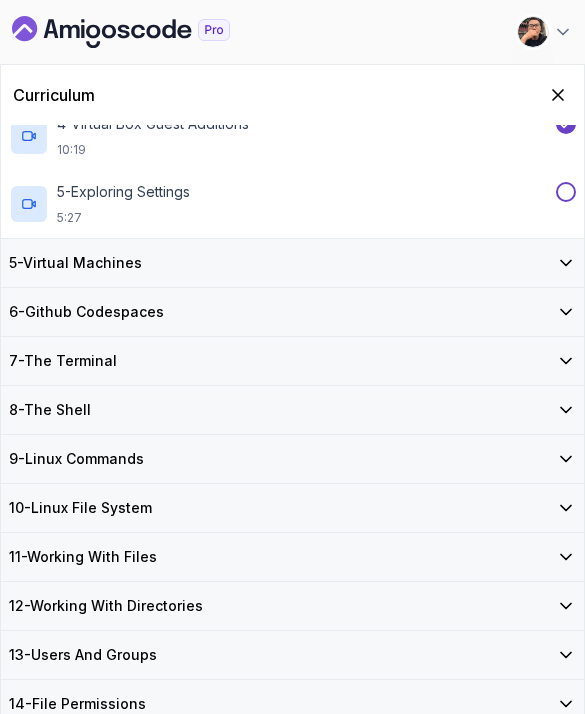 click on "6  -  Github Codespaces" at bounding box center (292, 312) 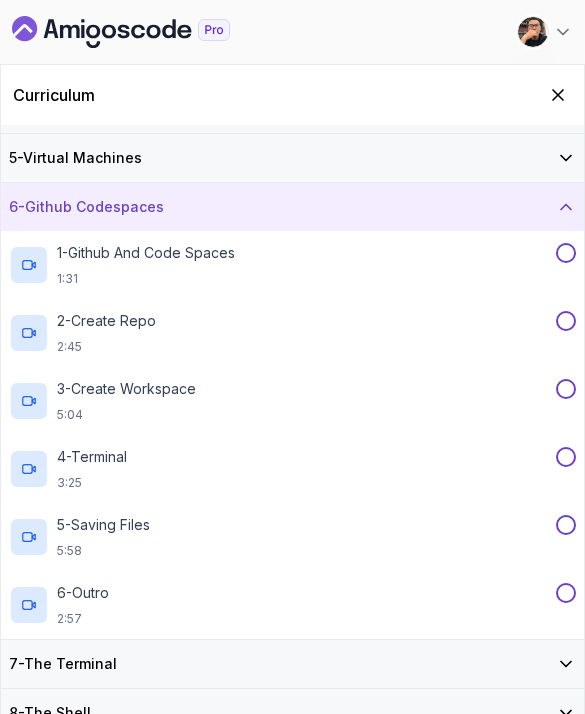 scroll, scrollTop: 190, scrollLeft: 0, axis: vertical 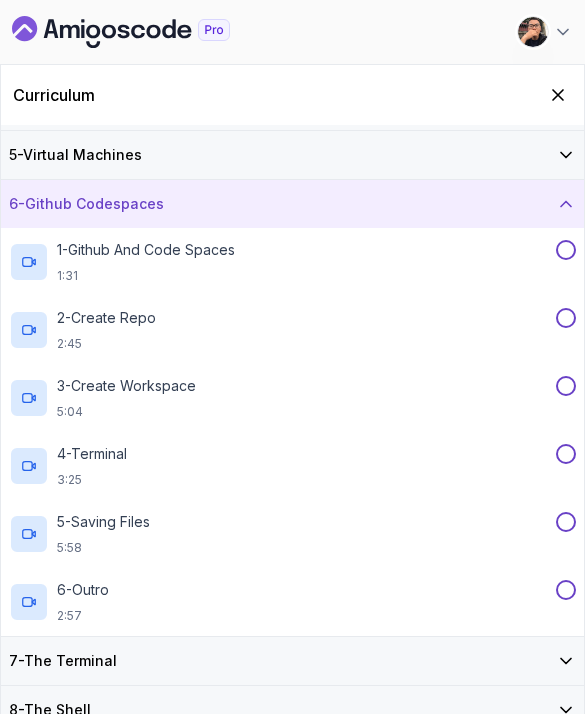 click on "1  -  Github And Code Spaces 1:31" at bounding box center (280, 262) 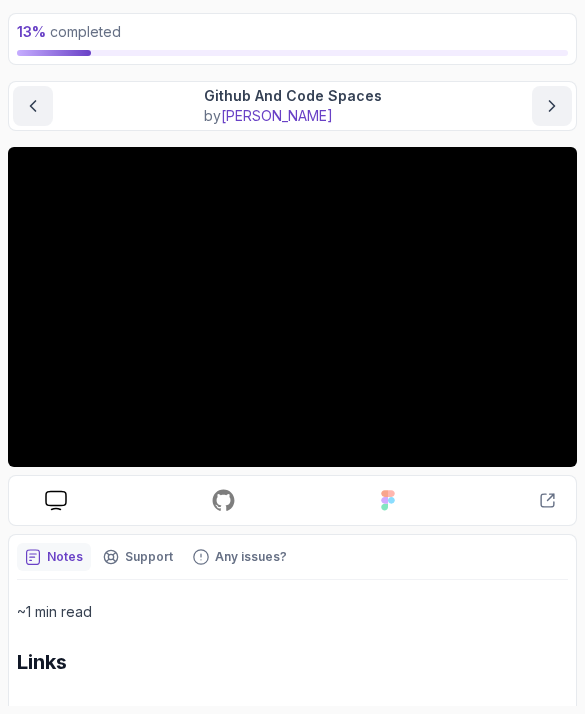 scroll, scrollTop: 110, scrollLeft: 0, axis: vertical 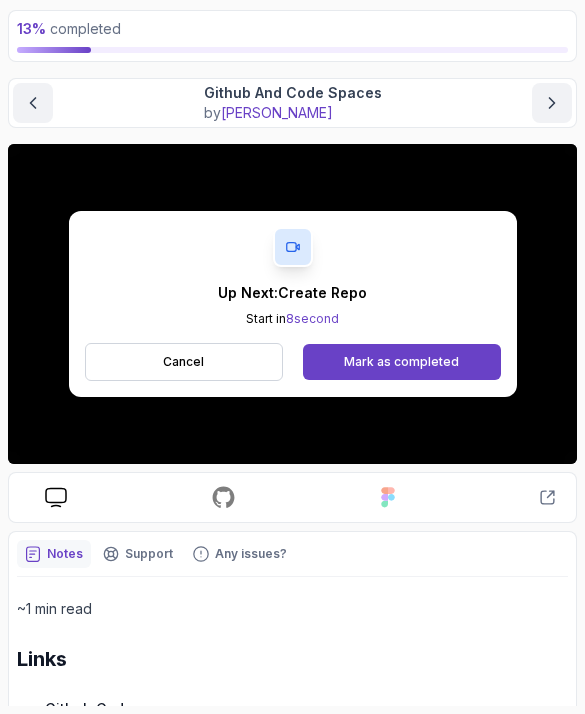 click on "Mark as completed" at bounding box center (401, 362) 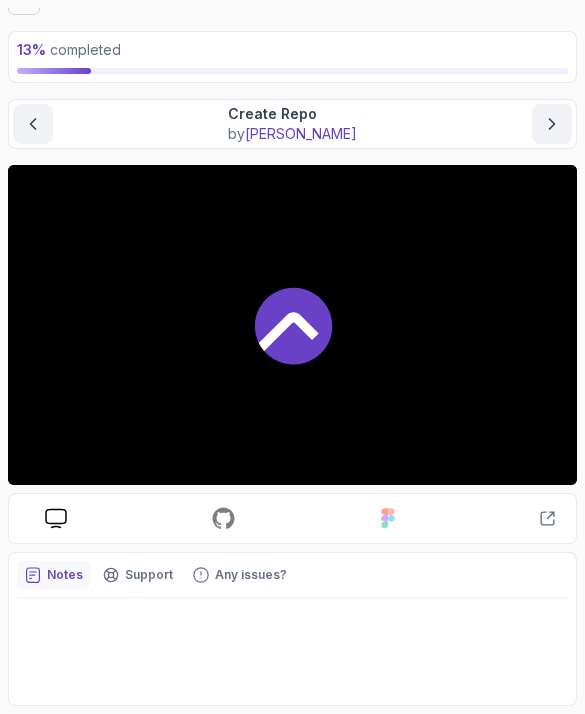 scroll, scrollTop: 59, scrollLeft: 0, axis: vertical 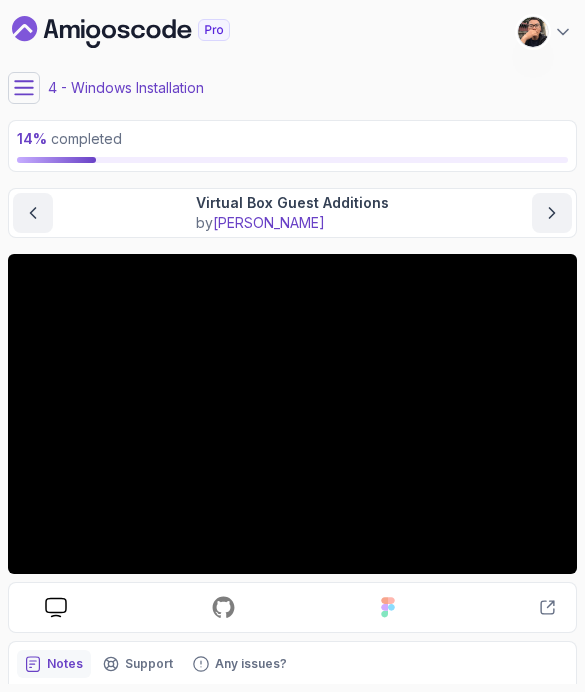 click 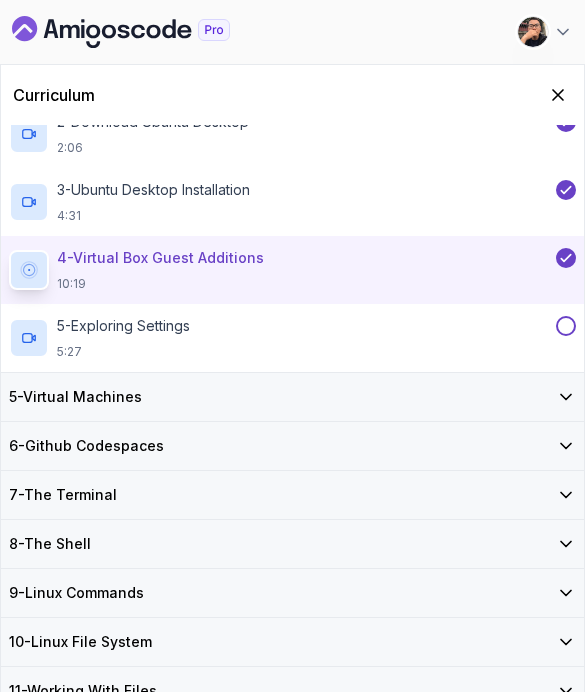 scroll, scrollTop: 308, scrollLeft: 0, axis: vertical 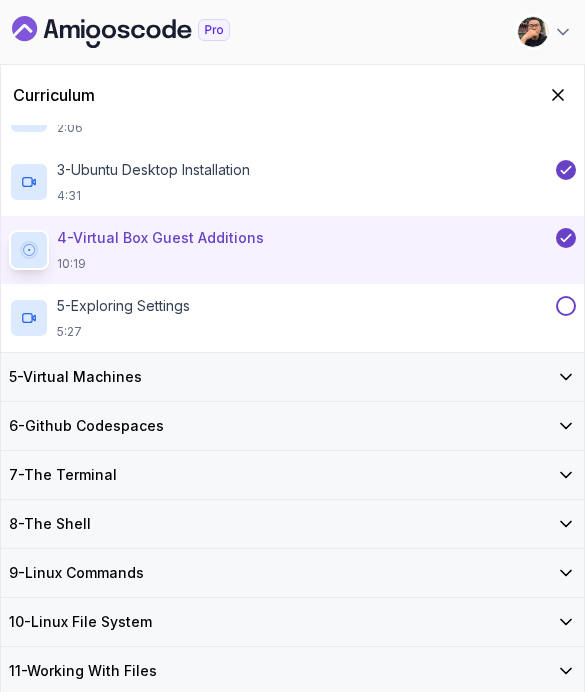click on "5  -  Virtual Machines" at bounding box center [292, 377] 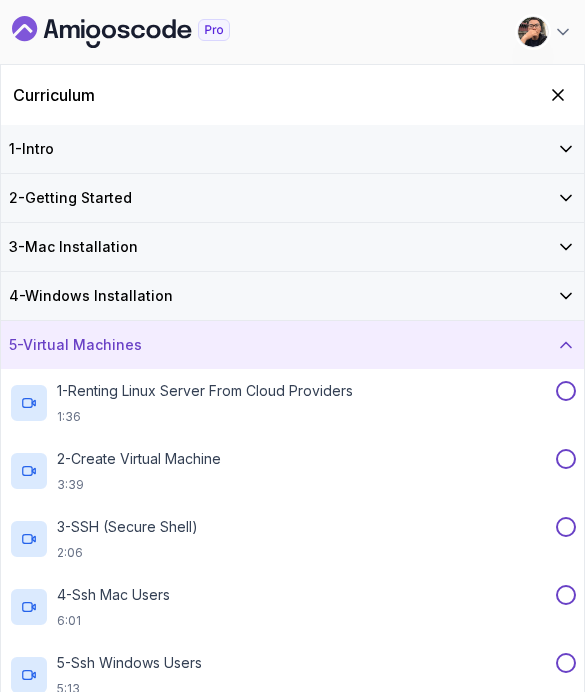 scroll, scrollTop: 0, scrollLeft: 0, axis: both 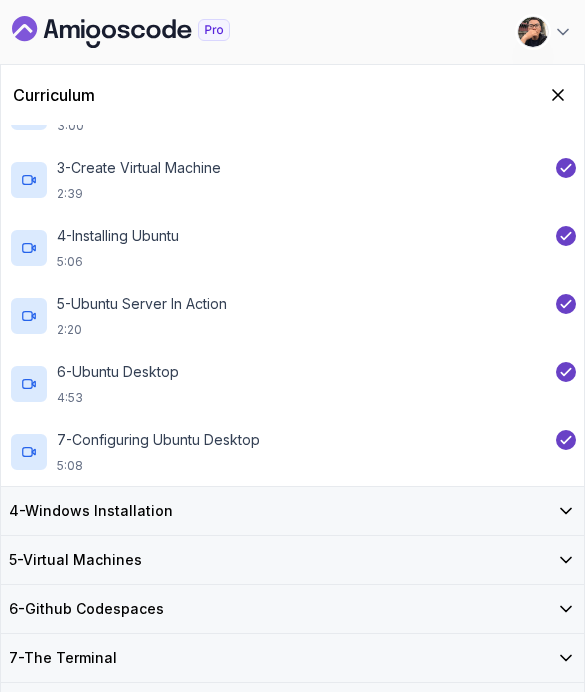 click on "4  -  Windows Installation" at bounding box center (292, 511) 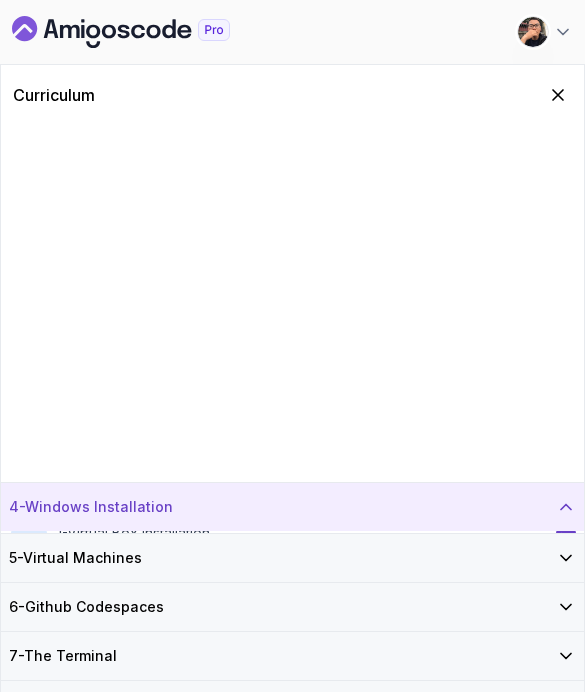 scroll, scrollTop: 104, scrollLeft: 0, axis: vertical 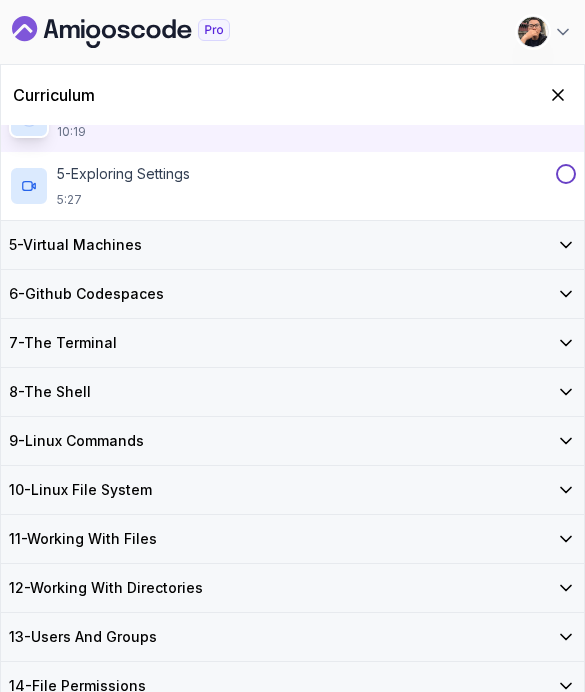 click on "6  -  Github Codespaces" at bounding box center [292, 294] 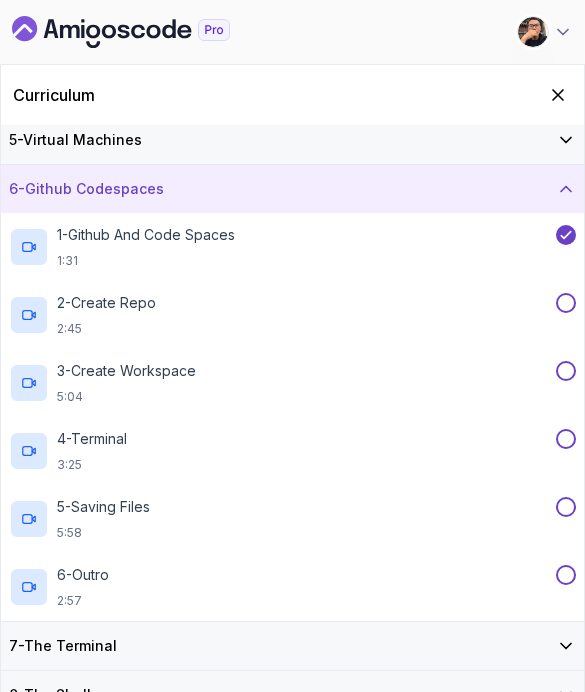 scroll, scrollTop: 238, scrollLeft: 0, axis: vertical 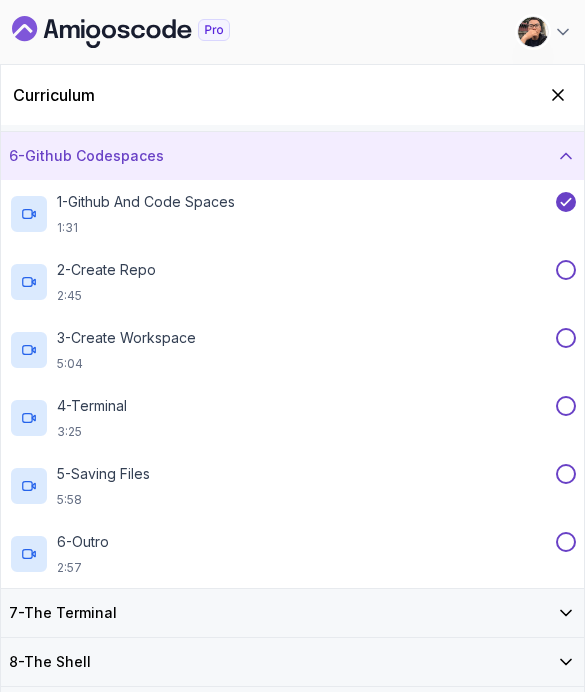 click on "1  -  Github And Code Spaces 1:31" at bounding box center (280, 214) 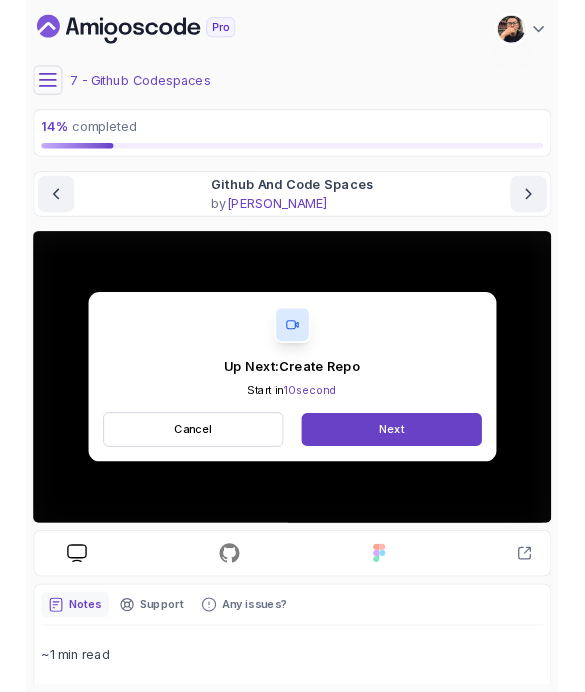 scroll, scrollTop: 3, scrollLeft: 0, axis: vertical 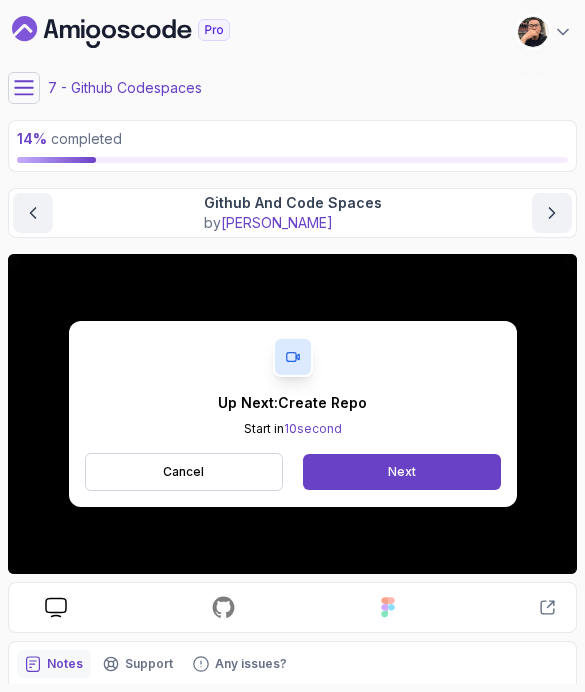 click on "Next" at bounding box center [401, 472] 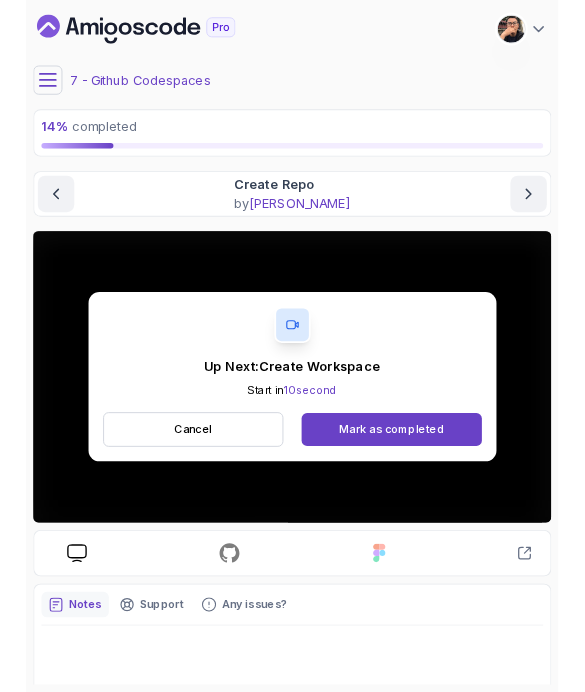 scroll, scrollTop: 3, scrollLeft: 0, axis: vertical 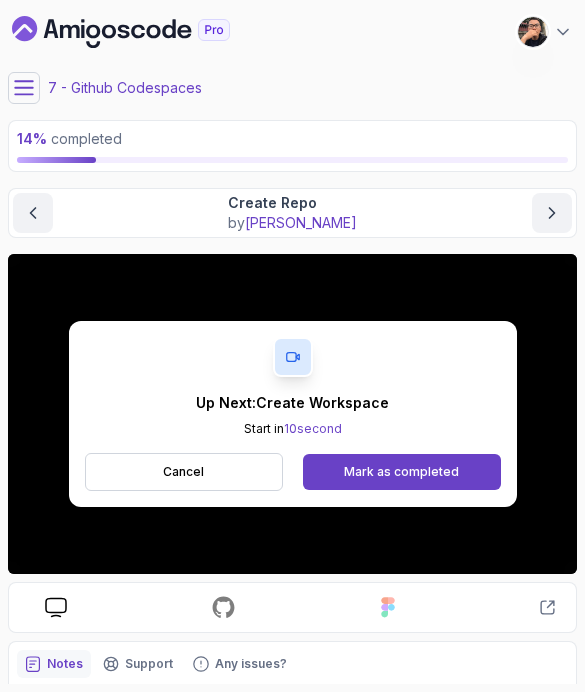 click on "Mark as completed" at bounding box center [401, 472] 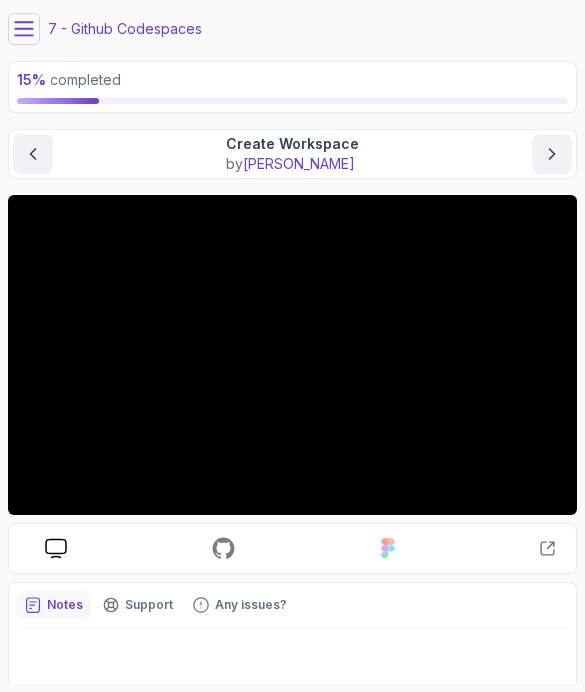 scroll, scrollTop: 59, scrollLeft: 0, axis: vertical 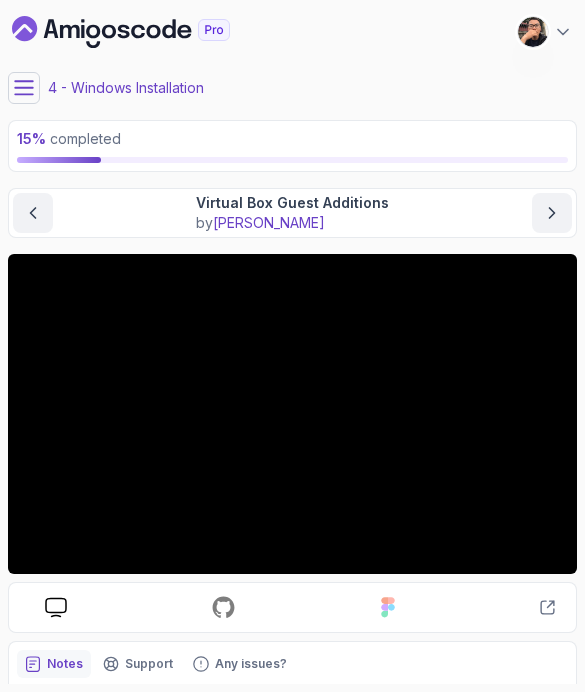 click at bounding box center (24, 88) 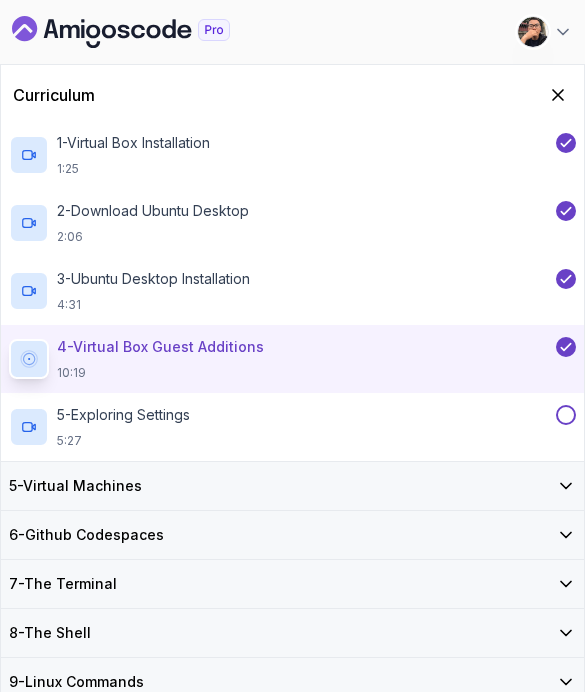 click on "5  -  Virtual Machines" at bounding box center (292, 486) 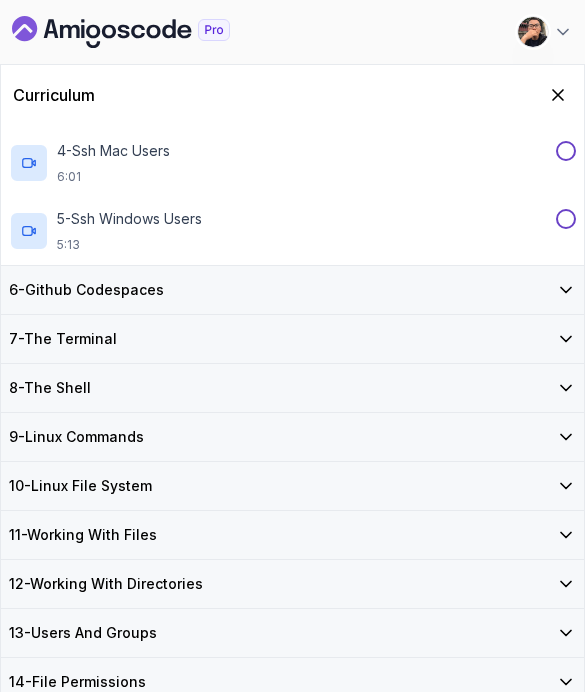 click on "6  -  Github Codespaces" at bounding box center (292, 290) 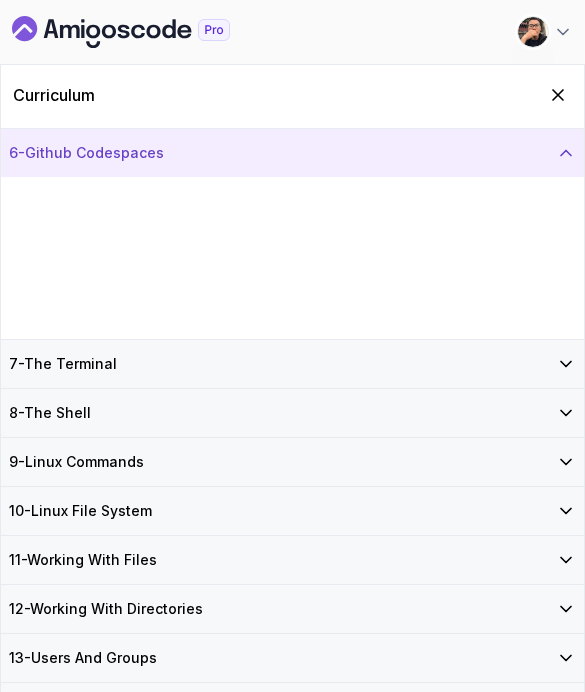 scroll, scrollTop: 104, scrollLeft: 0, axis: vertical 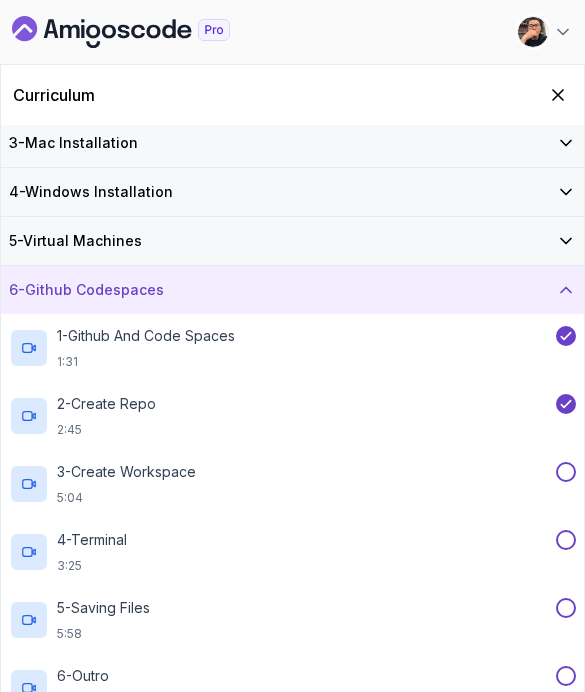 click on "2  -  Create Repo 2:45" at bounding box center (280, 416) 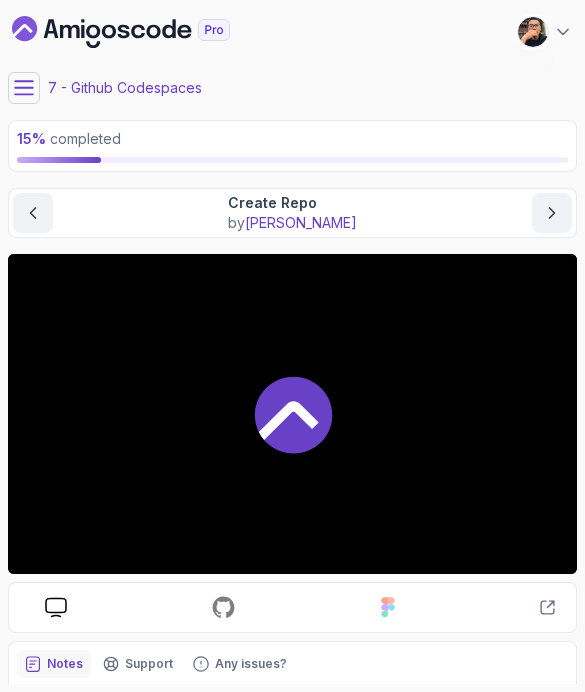 click at bounding box center (292, 414) 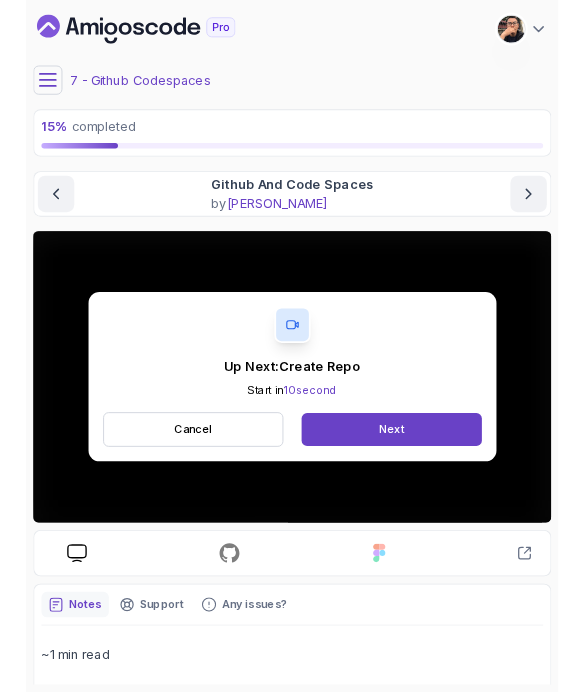 scroll, scrollTop: 3, scrollLeft: 0, axis: vertical 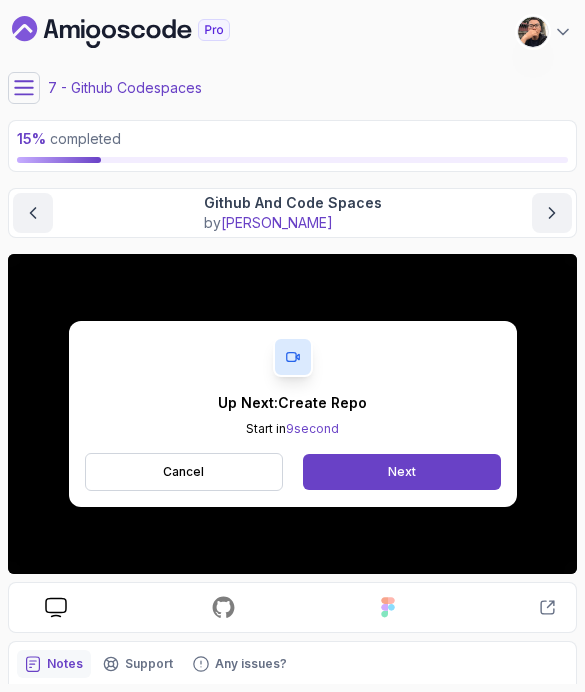 click on "Next" at bounding box center [401, 472] 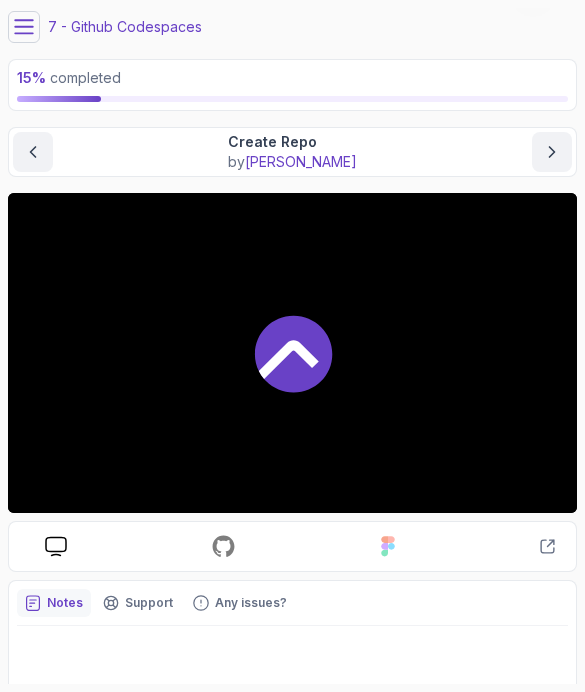 scroll, scrollTop: 59, scrollLeft: 0, axis: vertical 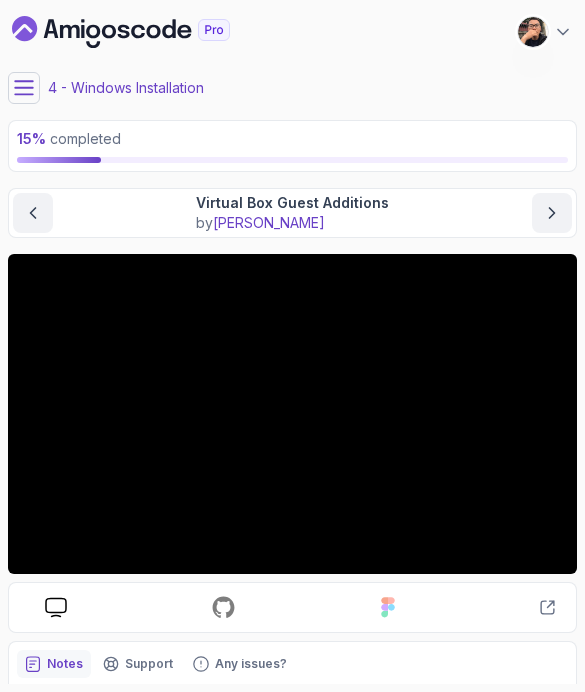 click at bounding box center (24, 88) 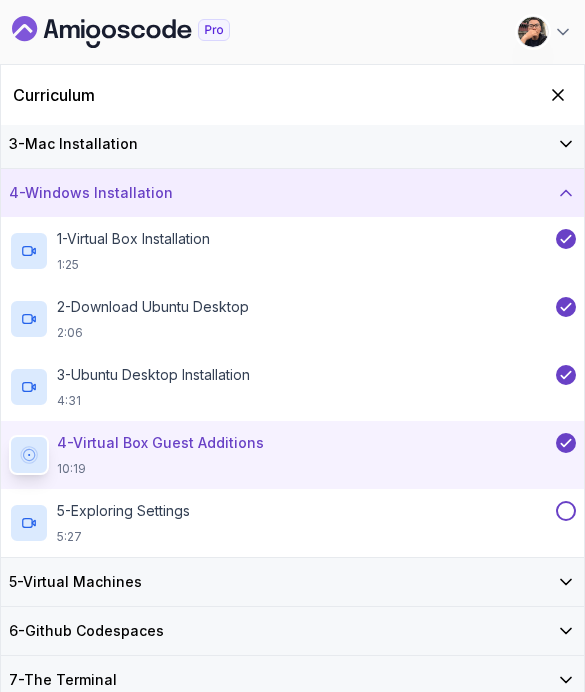 scroll, scrollTop: 88, scrollLeft: 0, axis: vertical 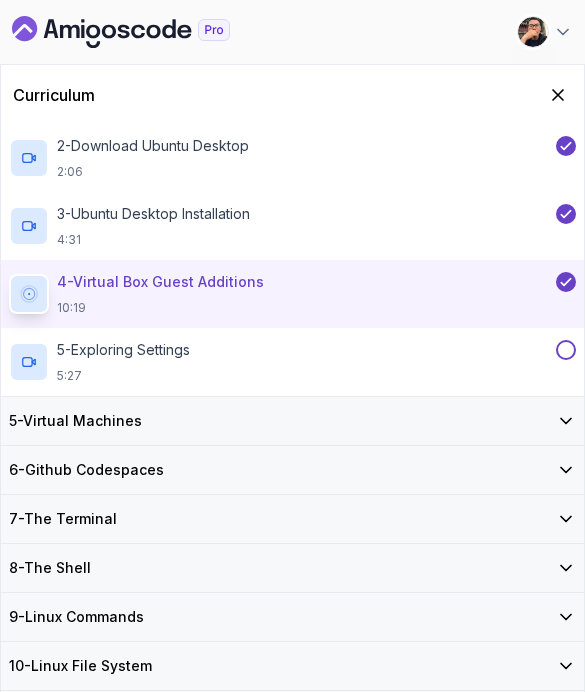 click on "5  -  Virtual Machines" at bounding box center (292, 421) 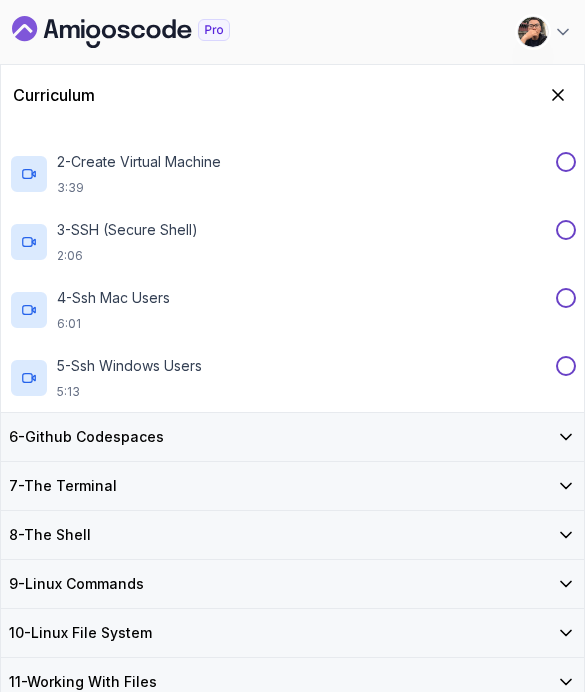 click on "6  -  Github Codespaces" at bounding box center (292, 437) 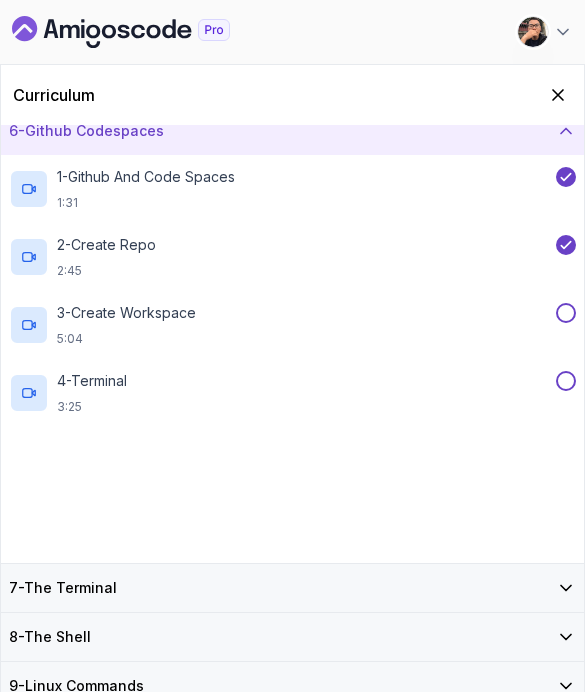 scroll, scrollTop: 274, scrollLeft: 0, axis: vertical 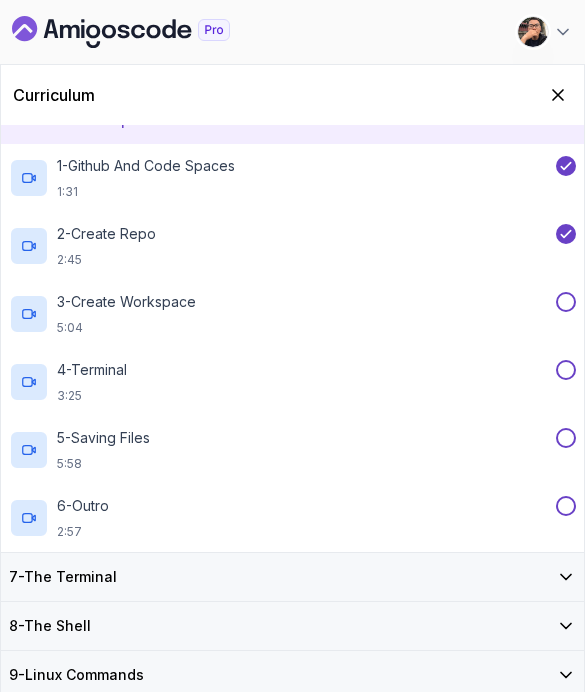 click on "2  -  Create Repo 2:45" at bounding box center (280, 246) 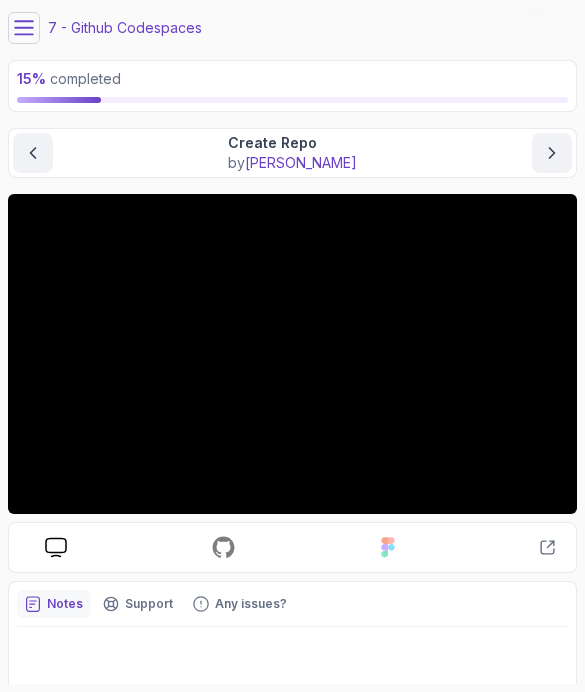 scroll, scrollTop: 59, scrollLeft: 0, axis: vertical 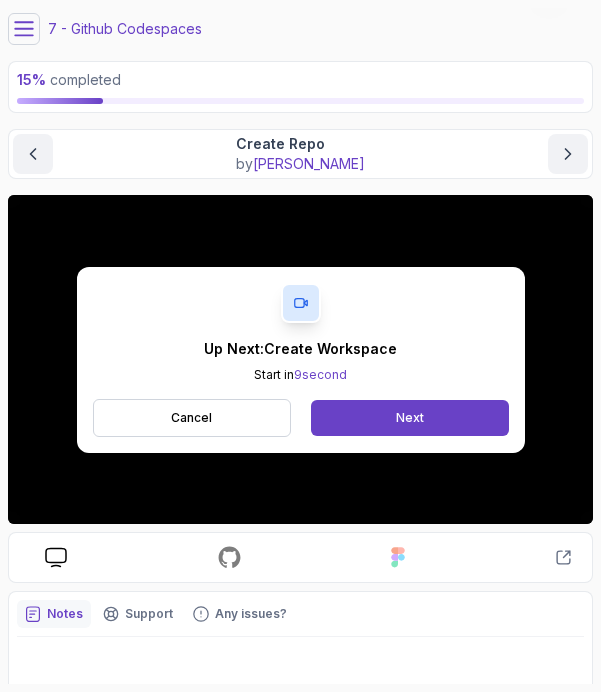 click on "Next" at bounding box center (409, 418) 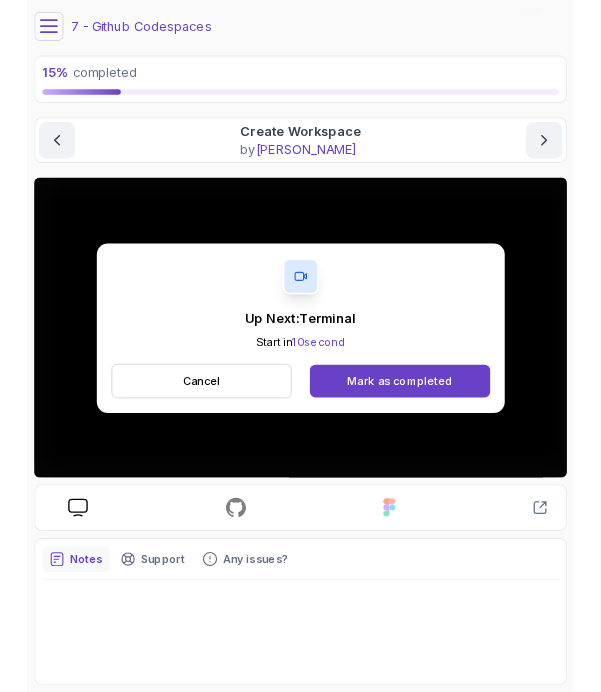 scroll, scrollTop: 3, scrollLeft: 0, axis: vertical 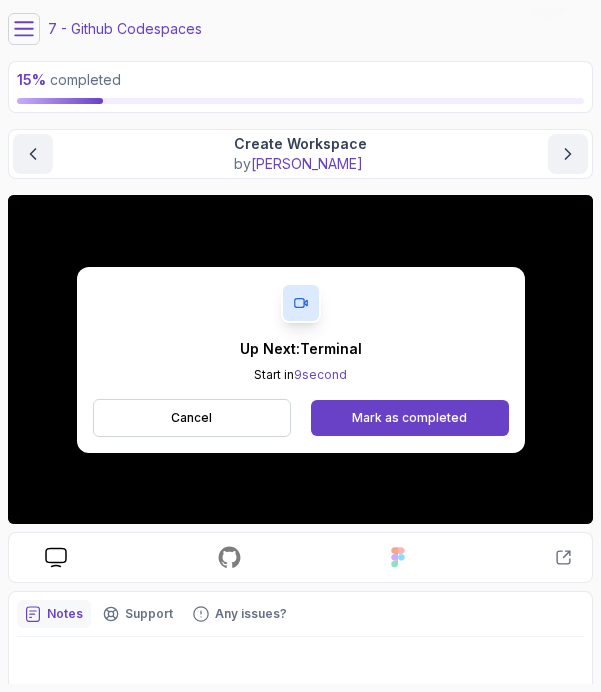 click on "Mark as completed" at bounding box center (409, 418) 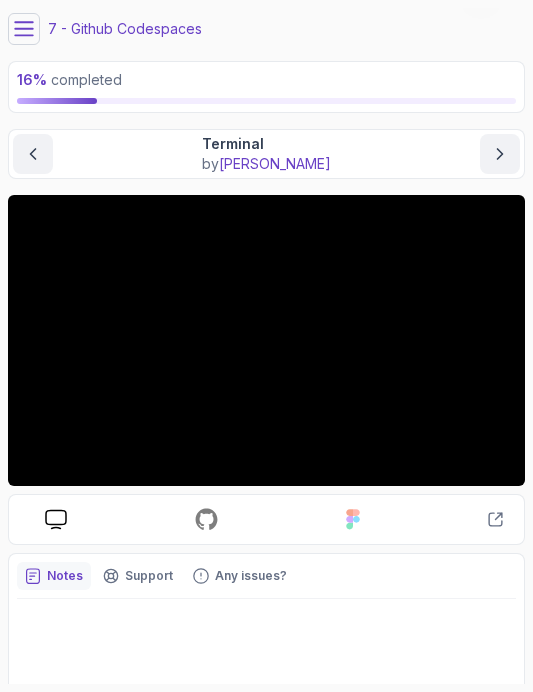 scroll, scrollTop: 0, scrollLeft: 0, axis: both 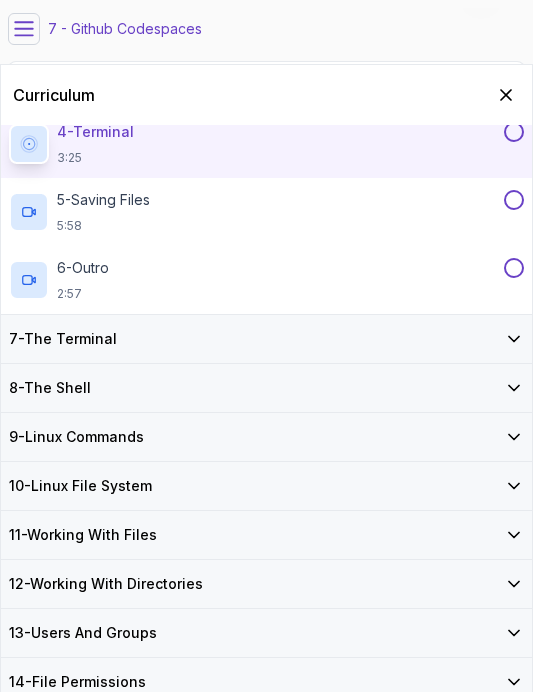 click at bounding box center (24, 29) 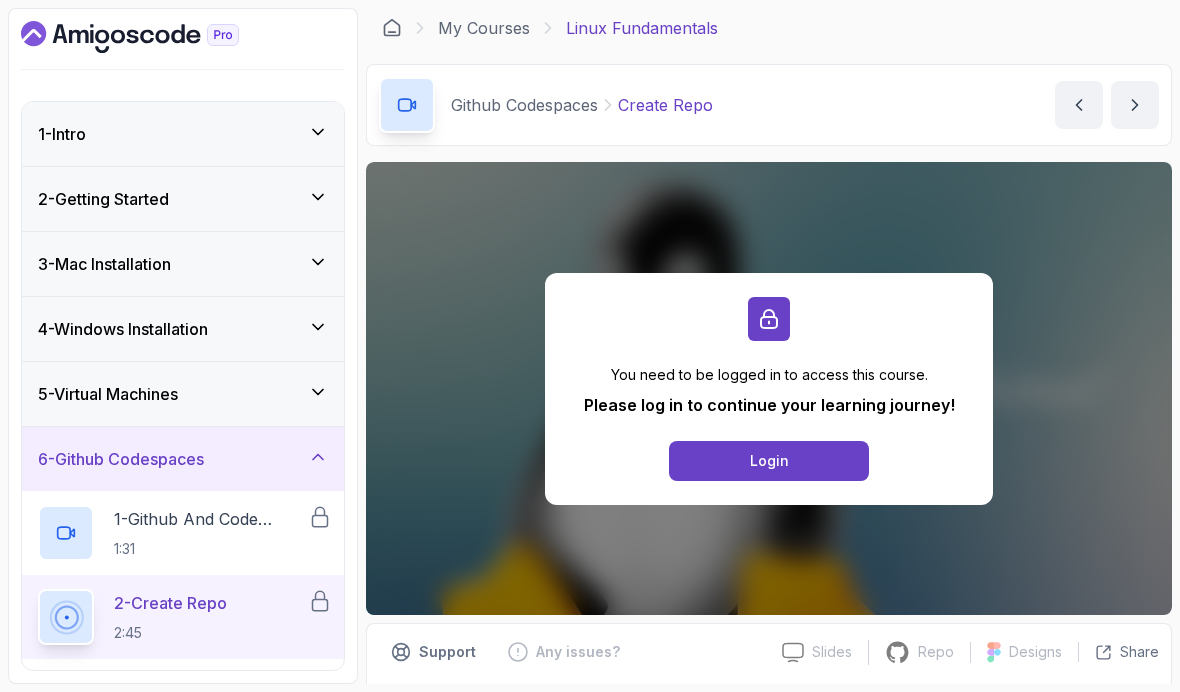 click 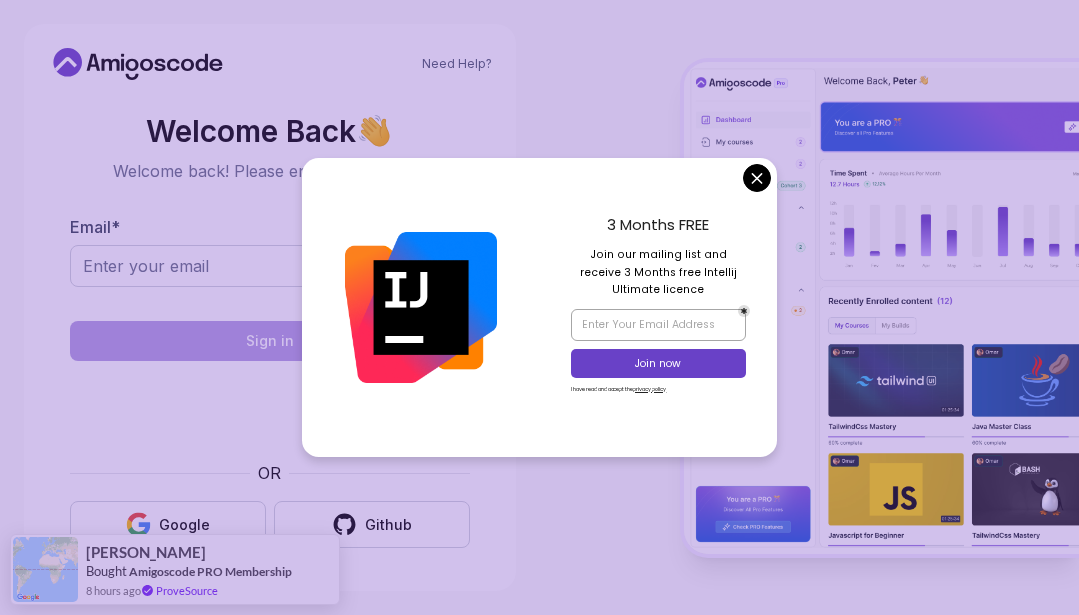 click on "Join our mailing list and receive 3 Months free Intellij Ultimate licence" at bounding box center (658, 272) 